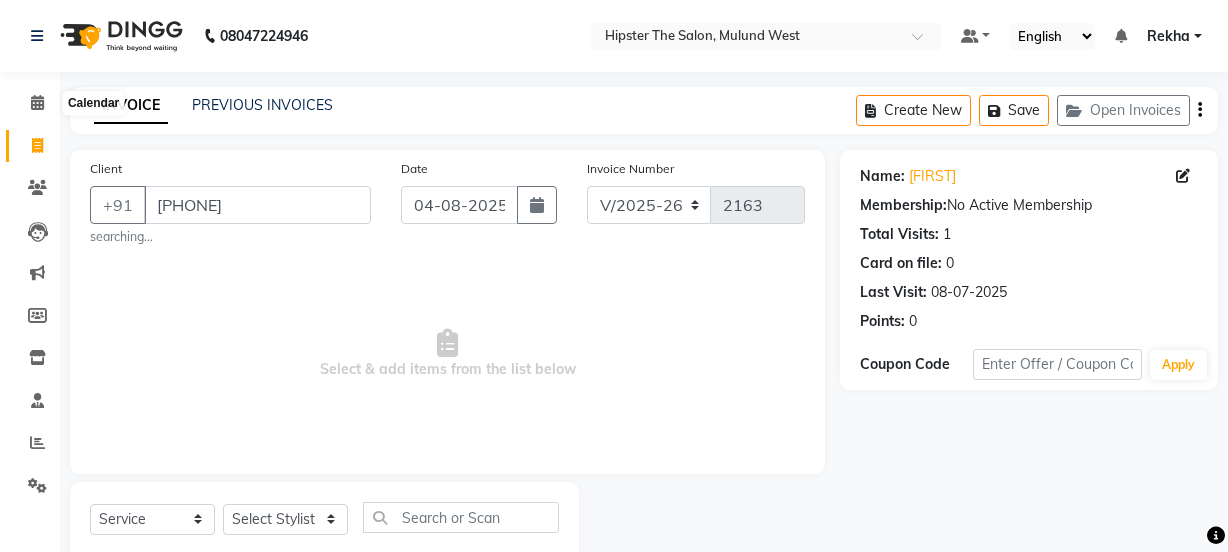 select on "5125" 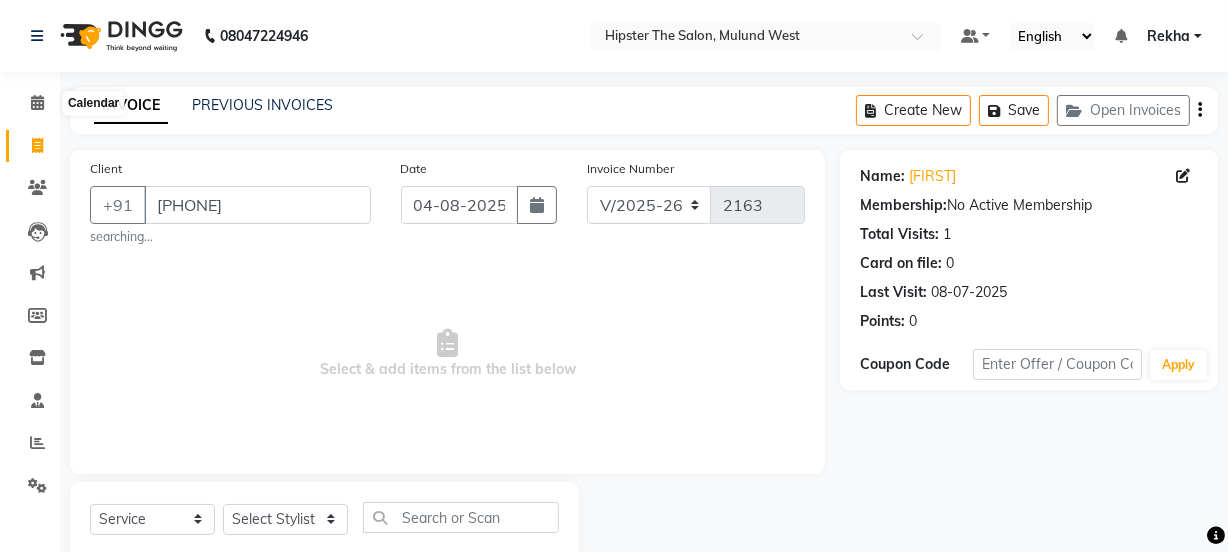 scroll, scrollTop: 0, scrollLeft: 0, axis: both 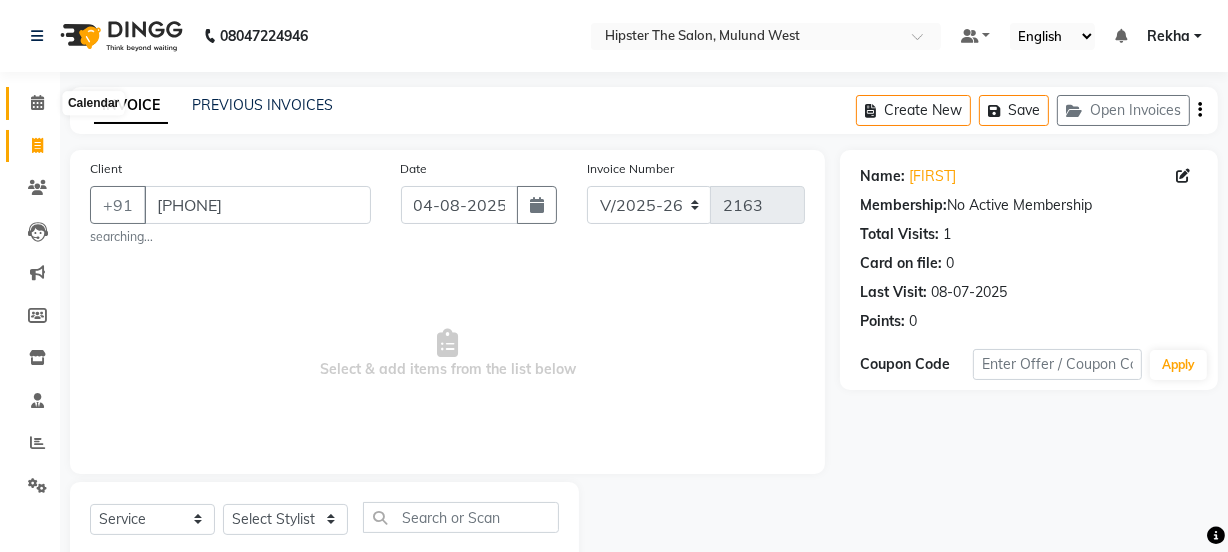 click 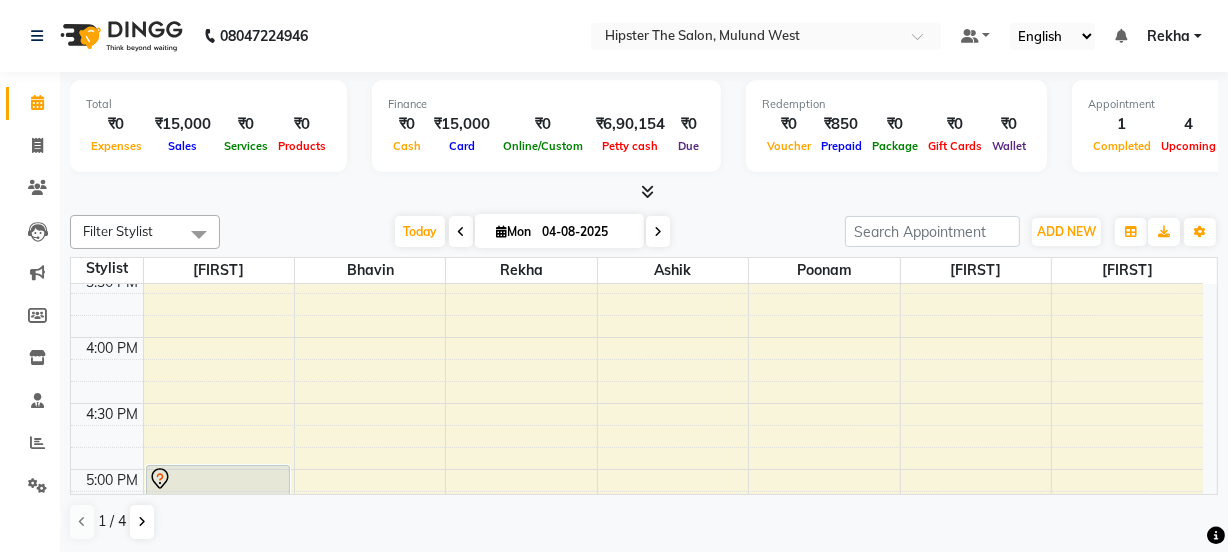 scroll, scrollTop: 1006, scrollLeft: 0, axis: vertical 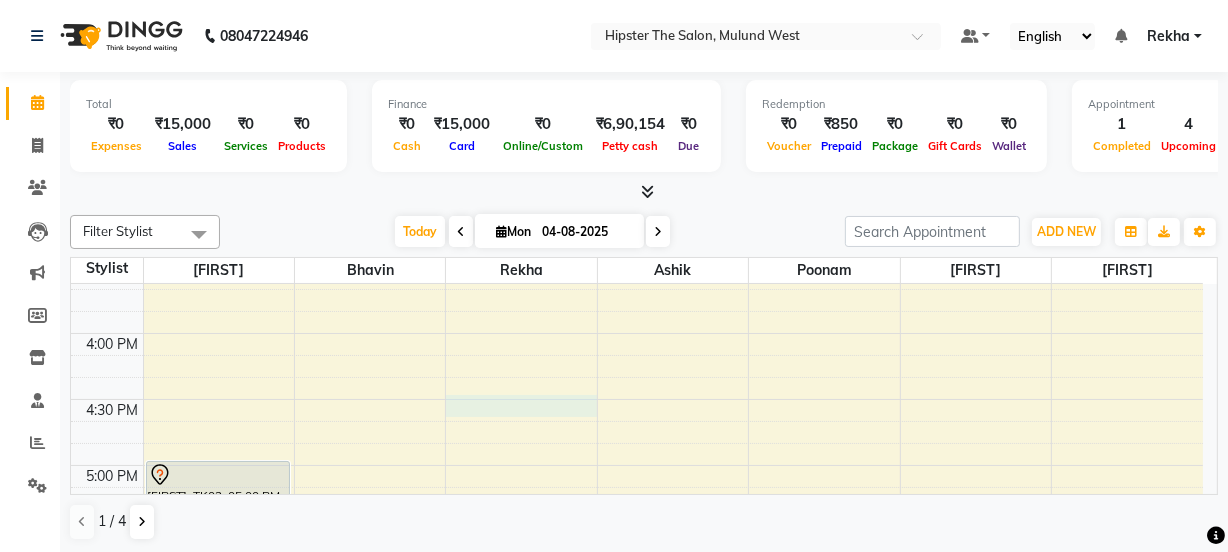 click on "8:00 AM 8:30 AM 9:00 AM 9:30 AM 10:00 AM 10:30 AM 11:00 AM 11:30 AM 12:00 PM 12:30 PM 1:00 PM 1:30 PM 2:00 PM 2:30 PM 3:00 PM 3:30 PM 4:00 PM 4:30 PM 5:00 PM 5:30 PM 6:00 PM 6:30 PM 7:00 PM 7:30 PM 8:00 PM 8:30 PM 9:00 PM 9:30 PM 10:00 PM 10:30 PM             [FIRST], TK02, 05:00 PM-05:30 PM, Hair (Barber) - Wash Cut And Styling             [FIRST], TK02, 05:30 PM-06:00 PM, Hair (Barber) - Shave             [FIRST], TK01, 11:00 AM-12:00 PM, Hair Care (Stylist ) - Kera Spa 1     [FIRST], TK03, 11:50 AM-12:50 PM, Hair (Stylist ) - Wash Cut And Styling (₹850)             [FIRST], TK01, 12:00 PM-01:00 PM, Technical Services (Stylist ) - Root Touch-Up Ammonia Free" at bounding box center (637, 267) 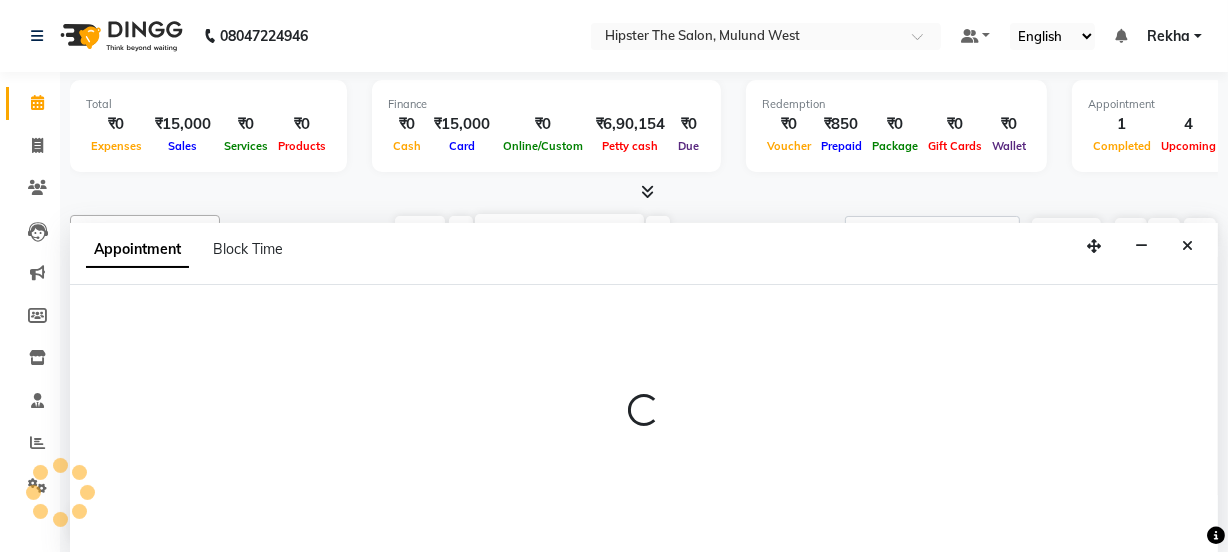 scroll, scrollTop: 0, scrollLeft: 0, axis: both 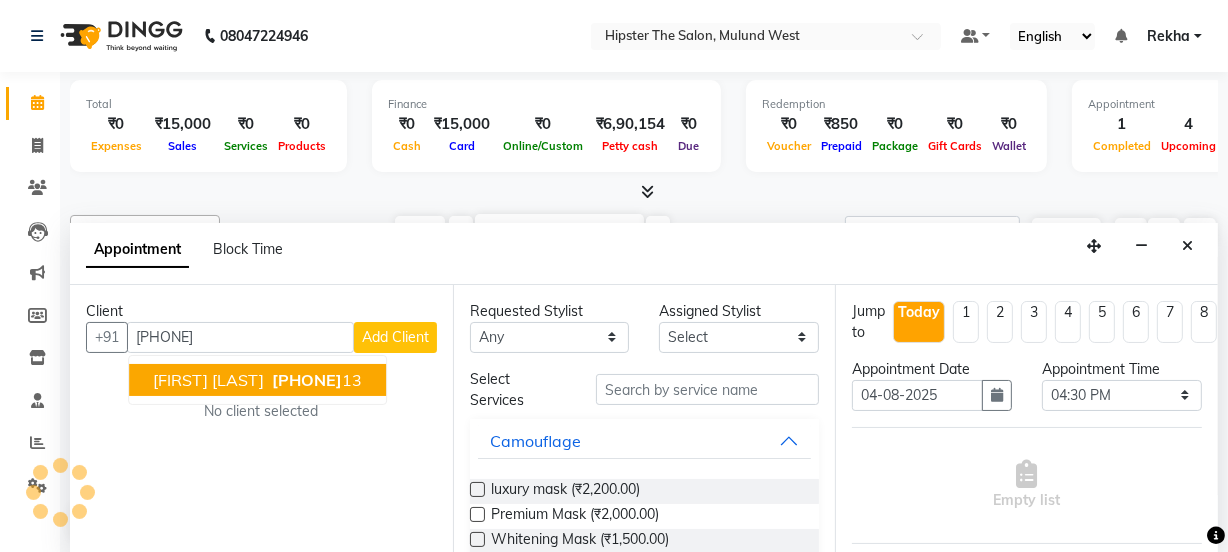 click on "[PHONE]" at bounding box center (307, 380) 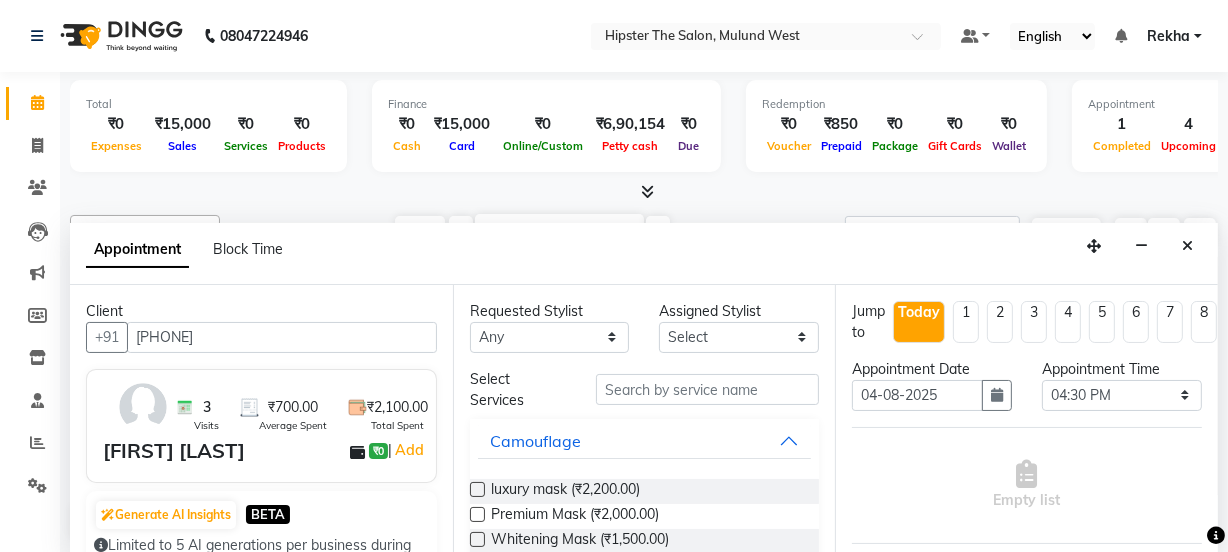 type on "[PHONE]" 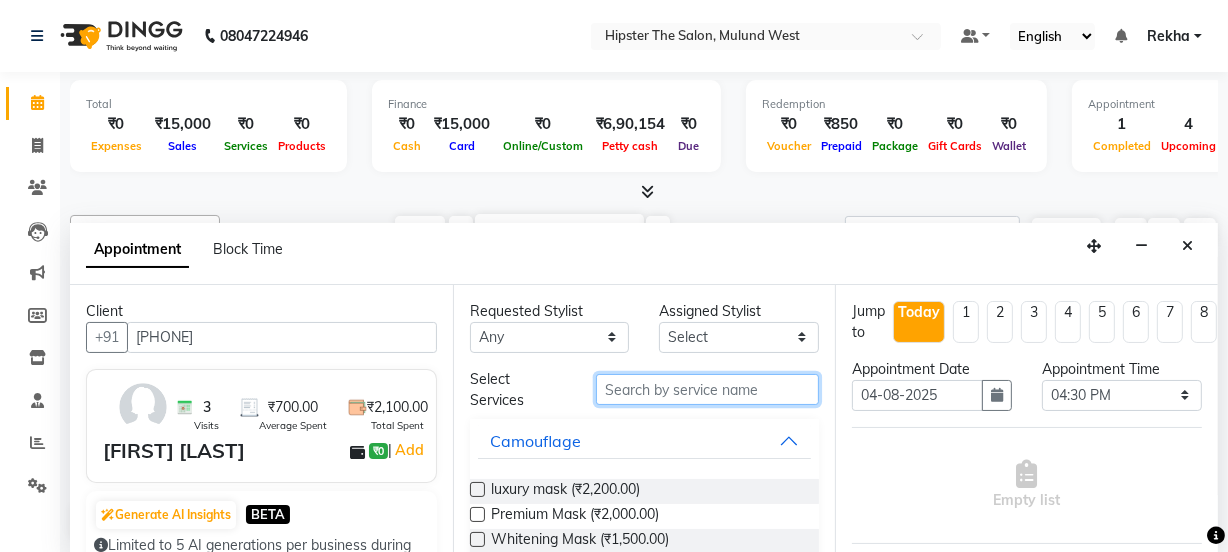 click at bounding box center (707, 389) 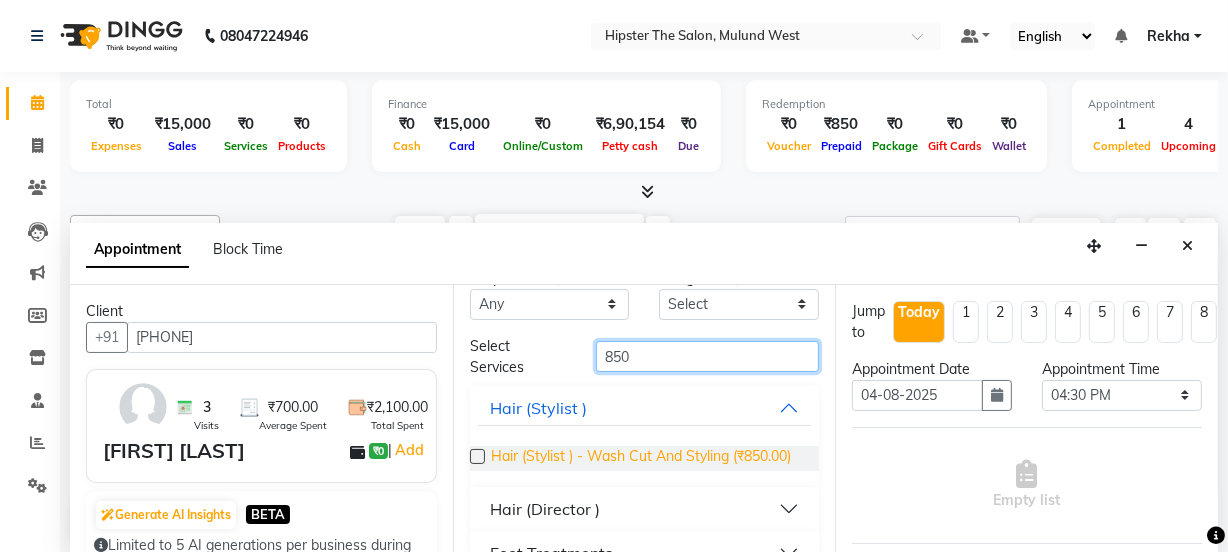scroll, scrollTop: 86, scrollLeft: 0, axis: vertical 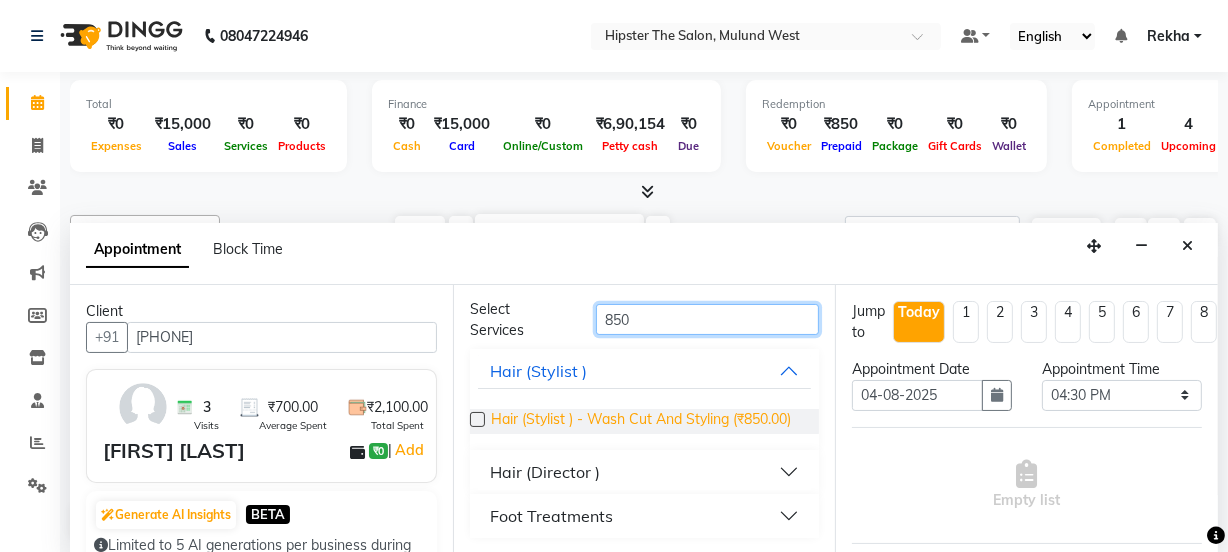 type on "850" 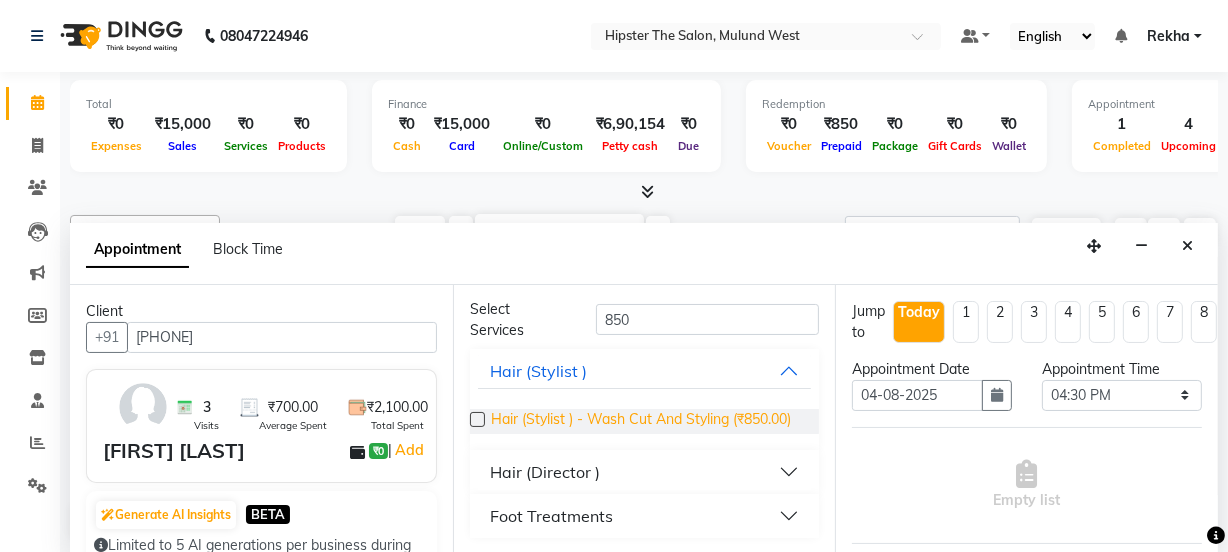 click on "Hair (Stylist ) - Wash Cut And Styling (₹850.00)" at bounding box center (641, 421) 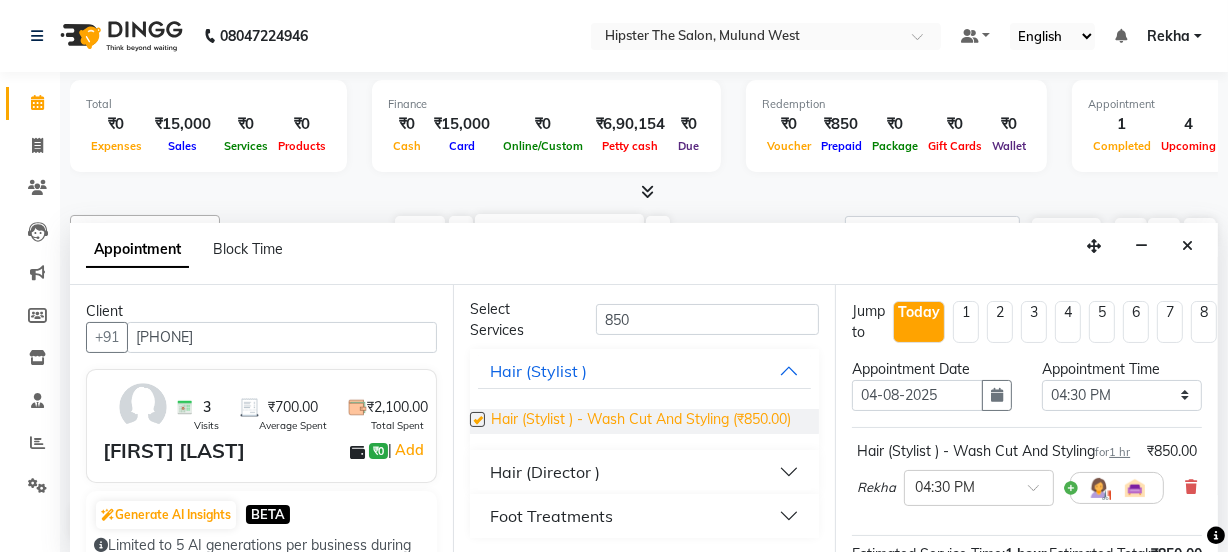 checkbox on "false" 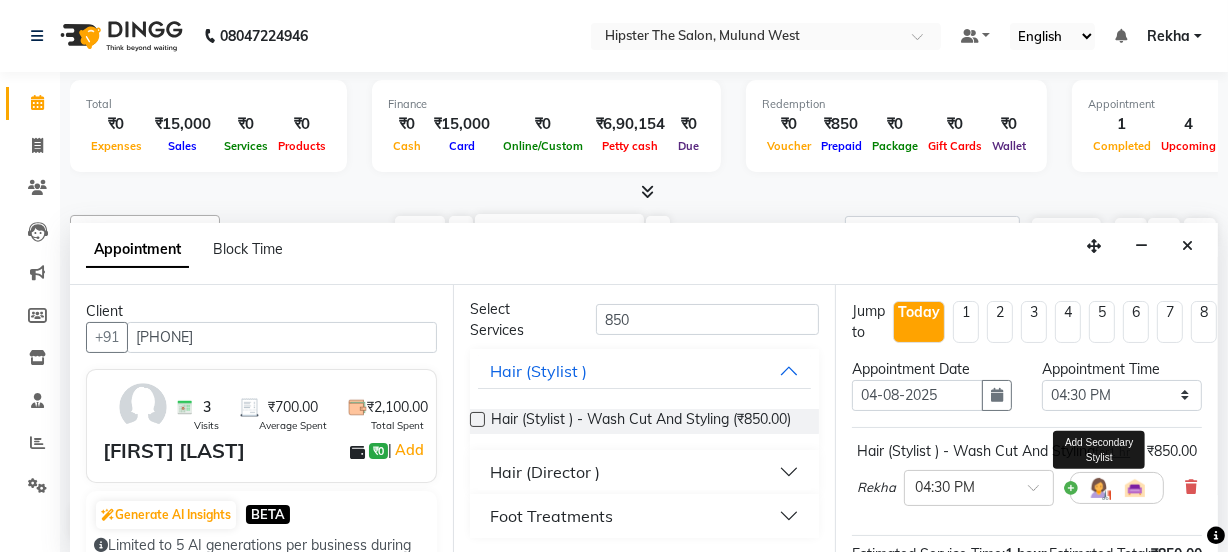 scroll, scrollTop: 329, scrollLeft: 0, axis: vertical 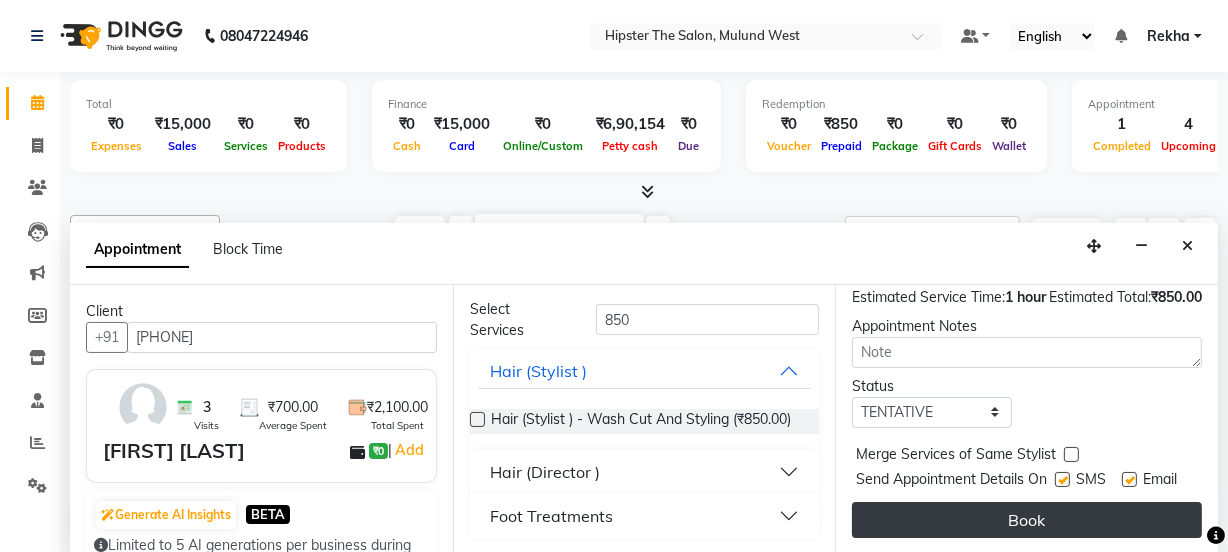 click on "Book" at bounding box center [1027, 520] 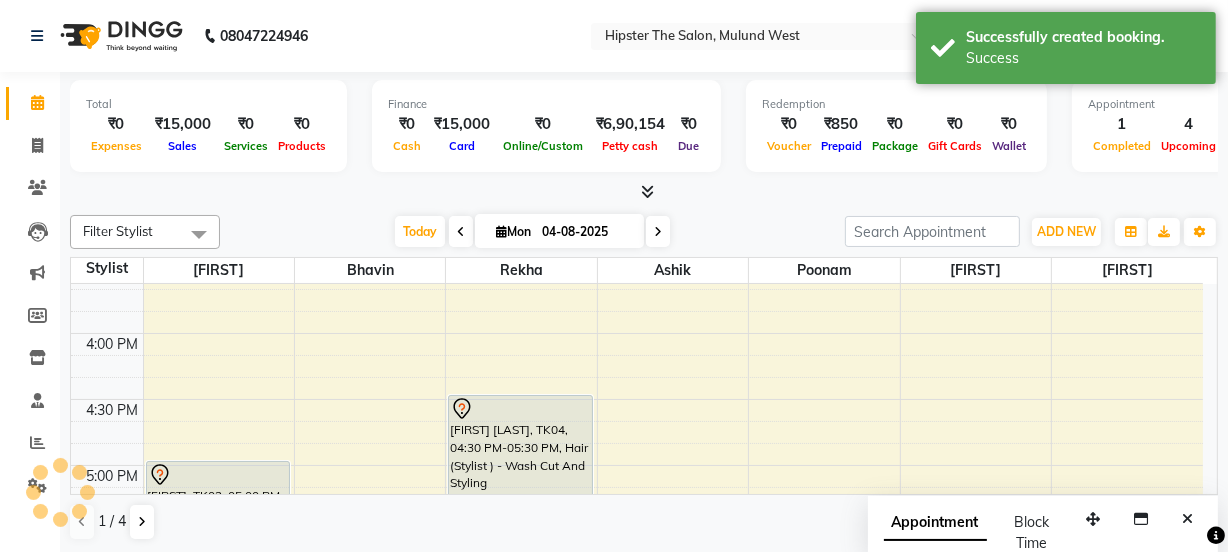 scroll, scrollTop: 0, scrollLeft: 0, axis: both 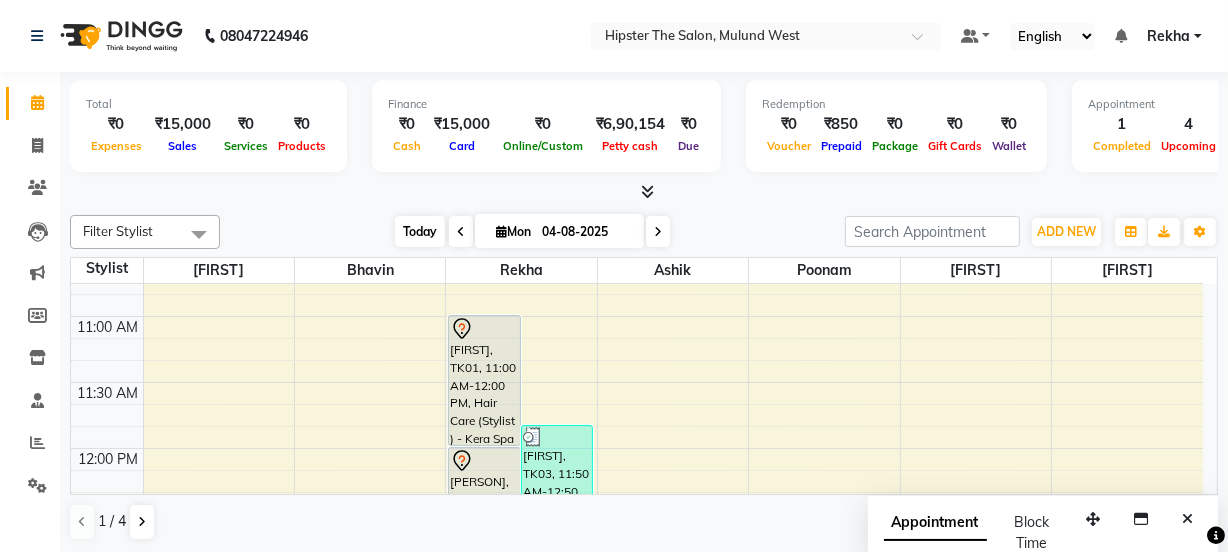 click on "Today" at bounding box center [420, 231] 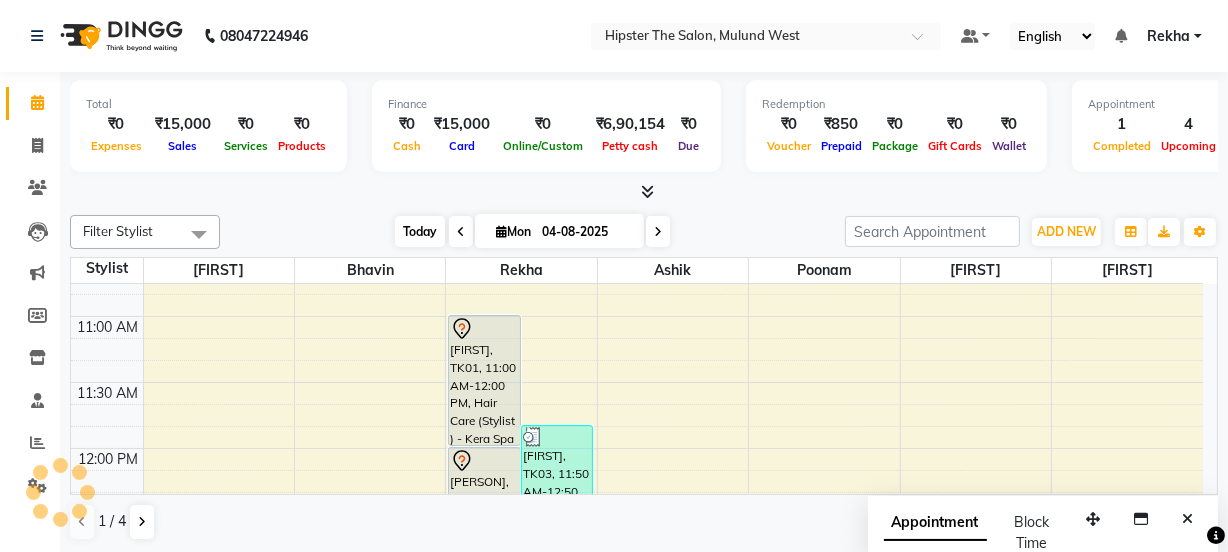scroll, scrollTop: 790, scrollLeft: 0, axis: vertical 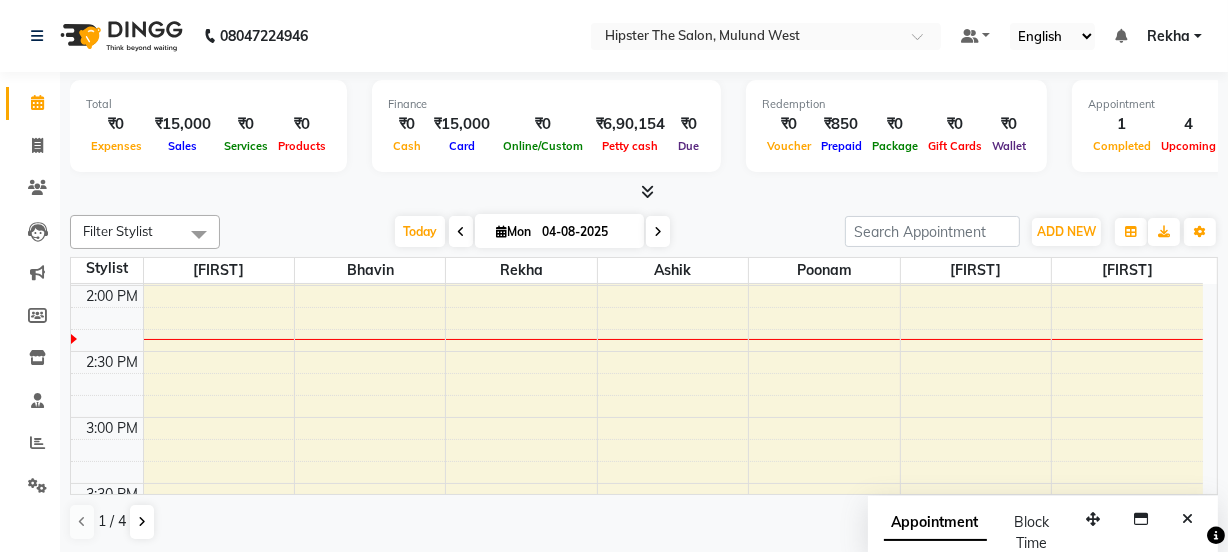 click at bounding box center [658, 232] 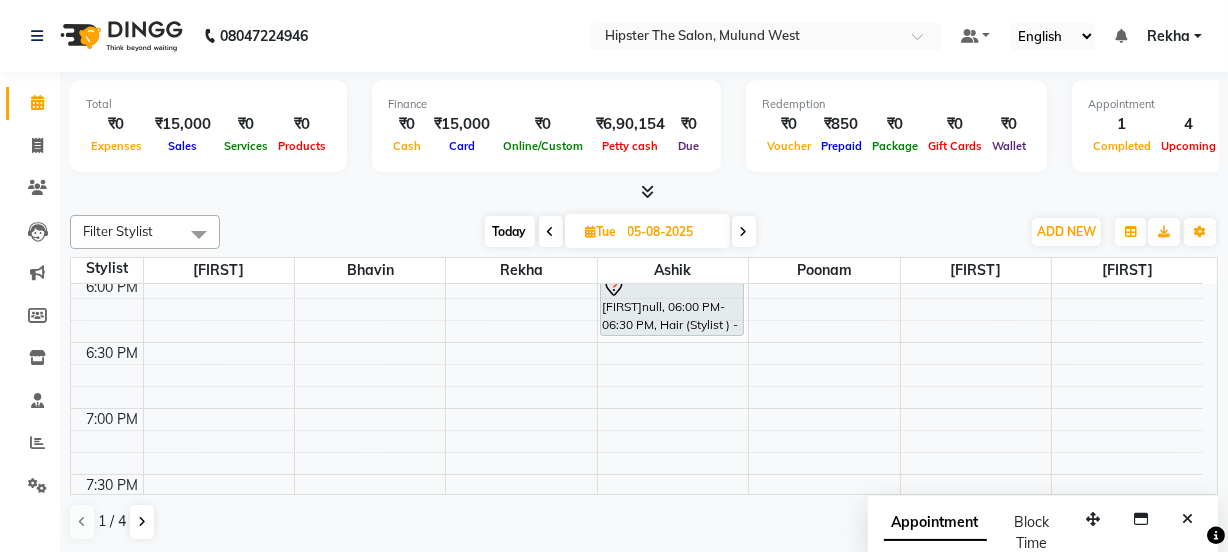 scroll, scrollTop: 1343, scrollLeft: 0, axis: vertical 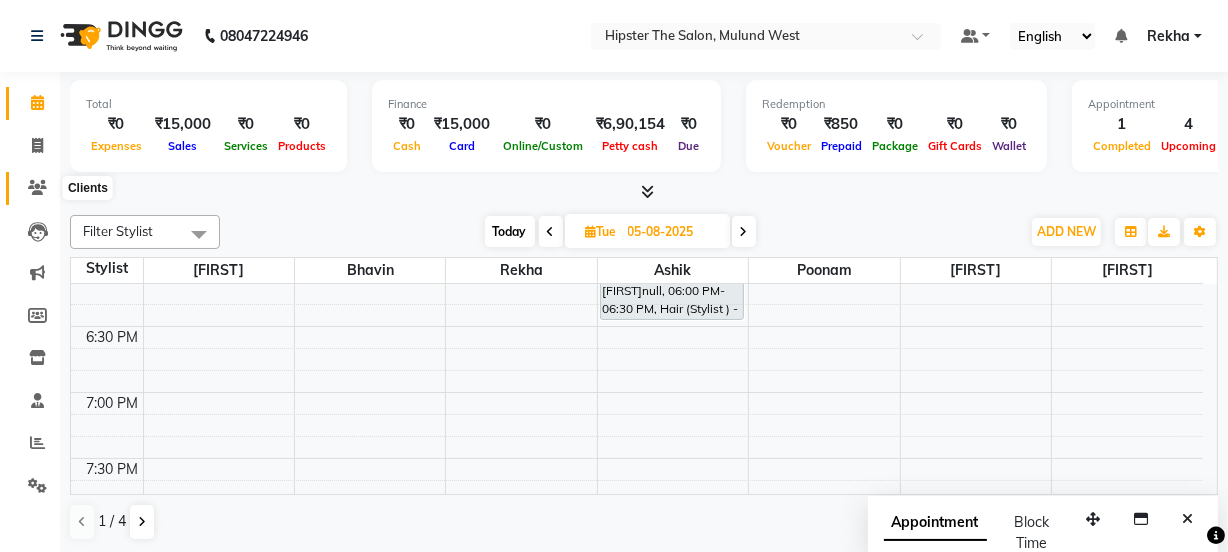 click 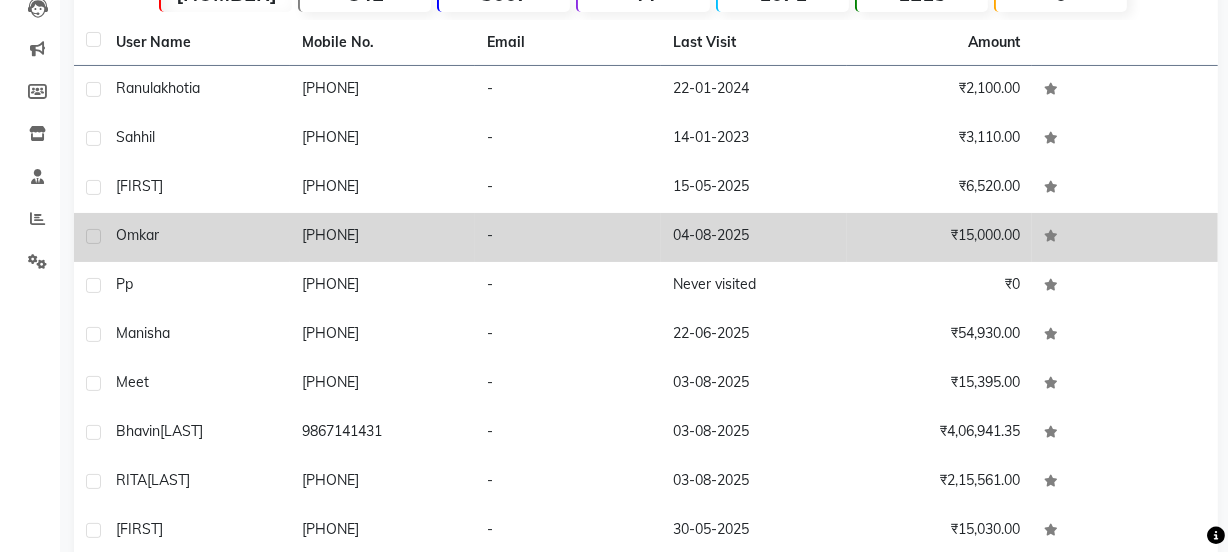scroll, scrollTop: 313, scrollLeft: 0, axis: vertical 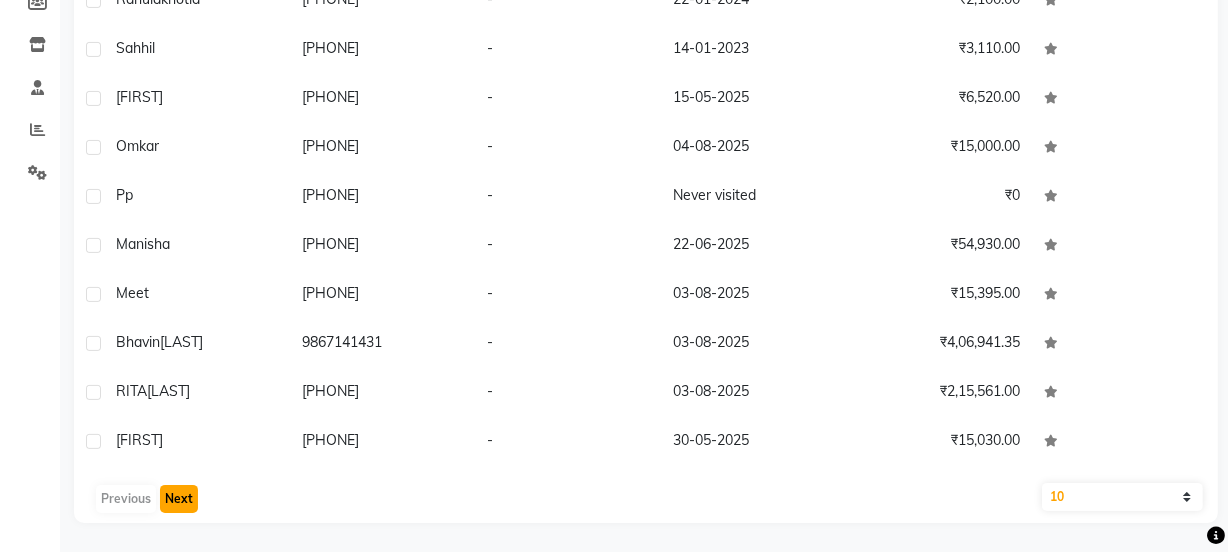 click on "Next" 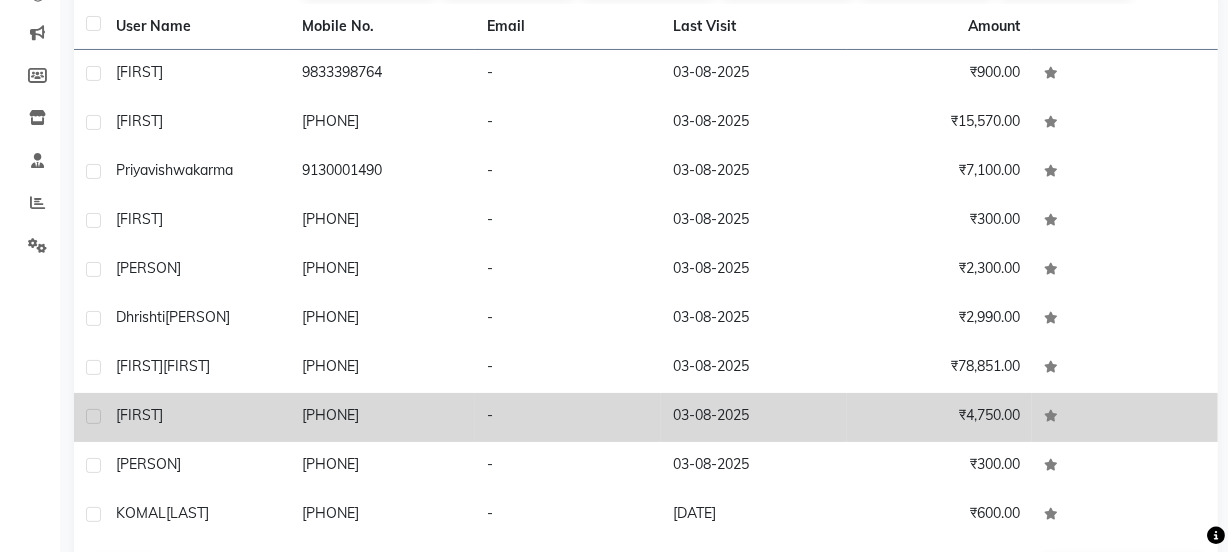scroll, scrollTop: 313, scrollLeft: 0, axis: vertical 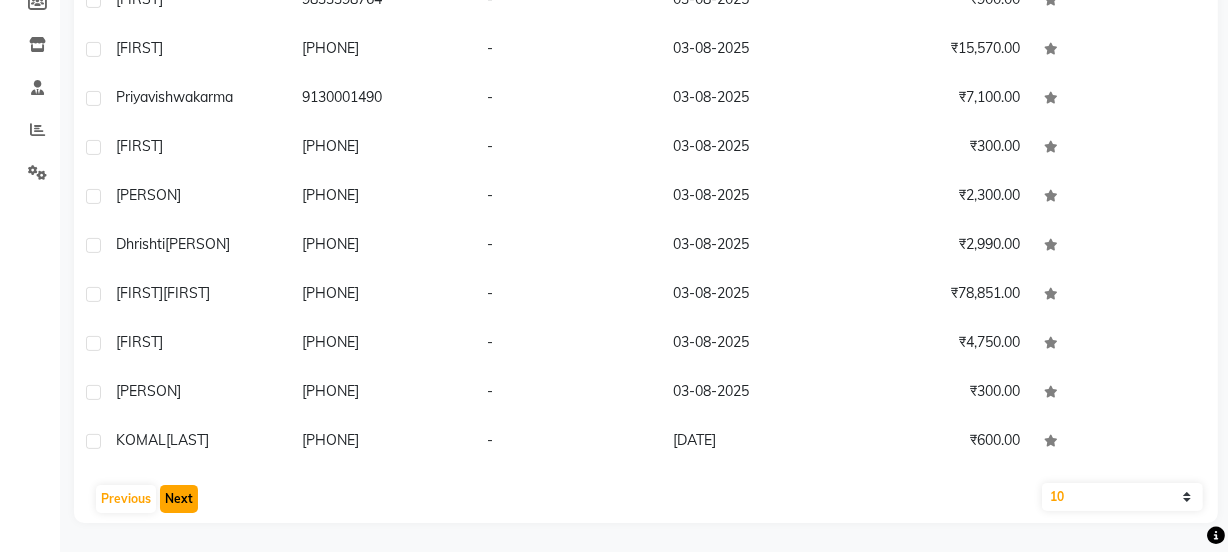 click on "Next" 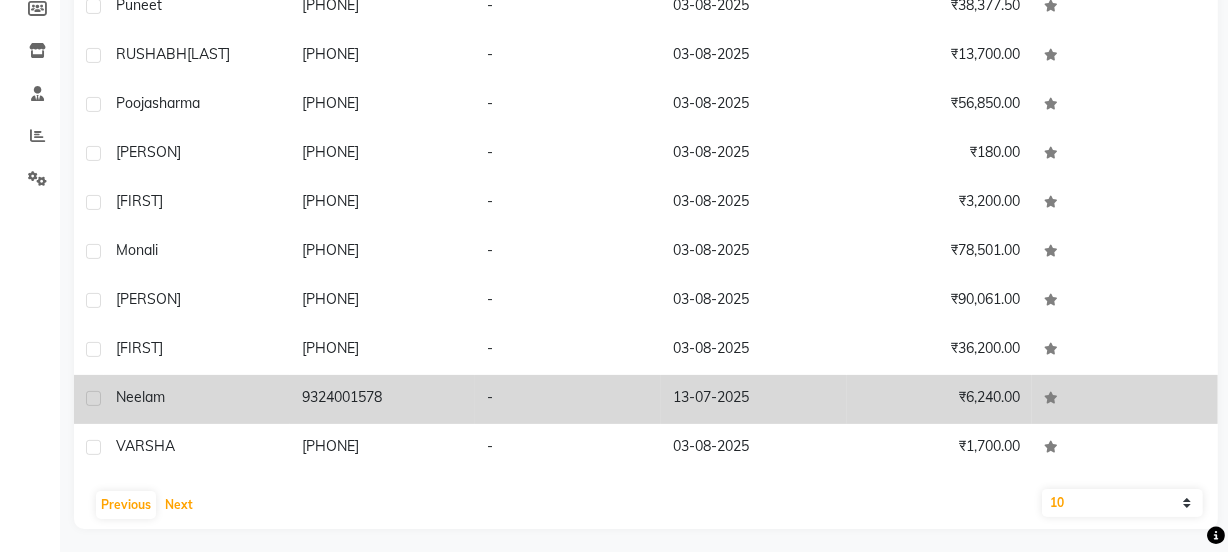 scroll, scrollTop: 313, scrollLeft: 0, axis: vertical 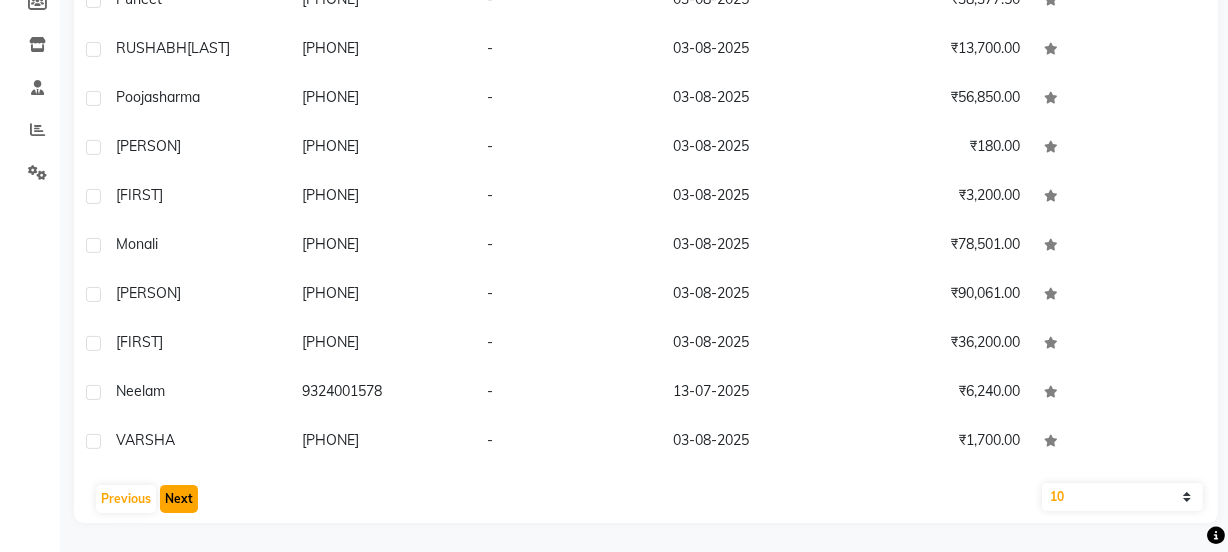 click on "Next" 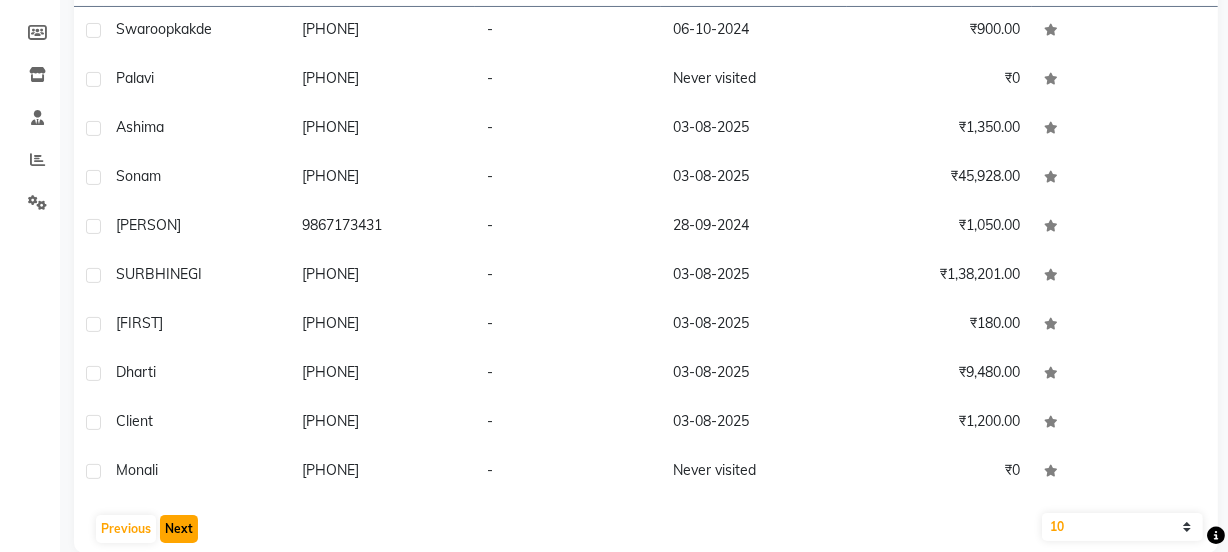 scroll, scrollTop: 313, scrollLeft: 0, axis: vertical 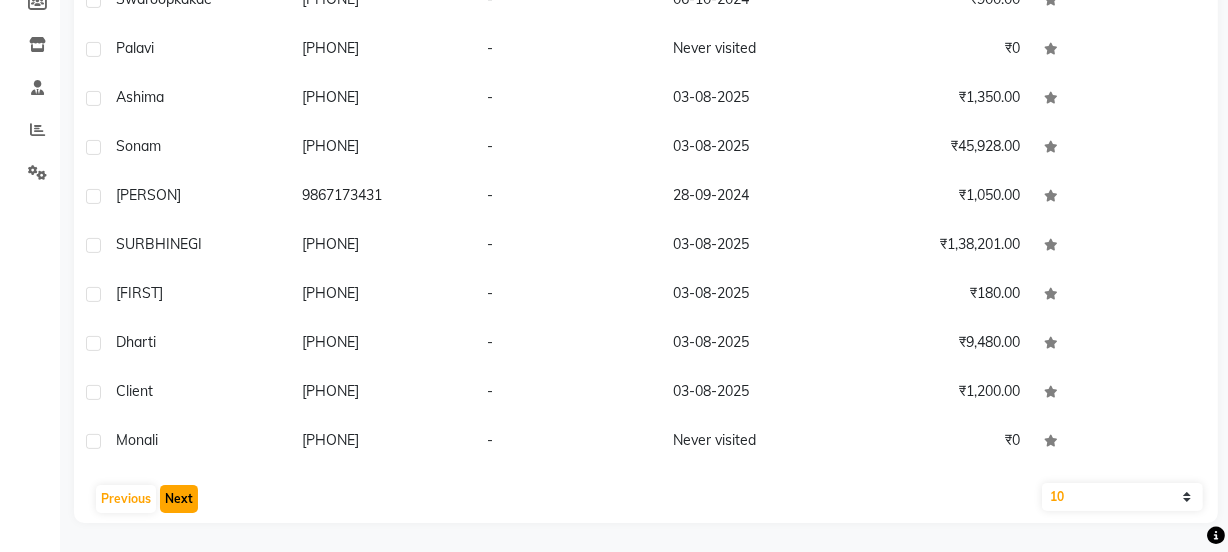 click on "Next" 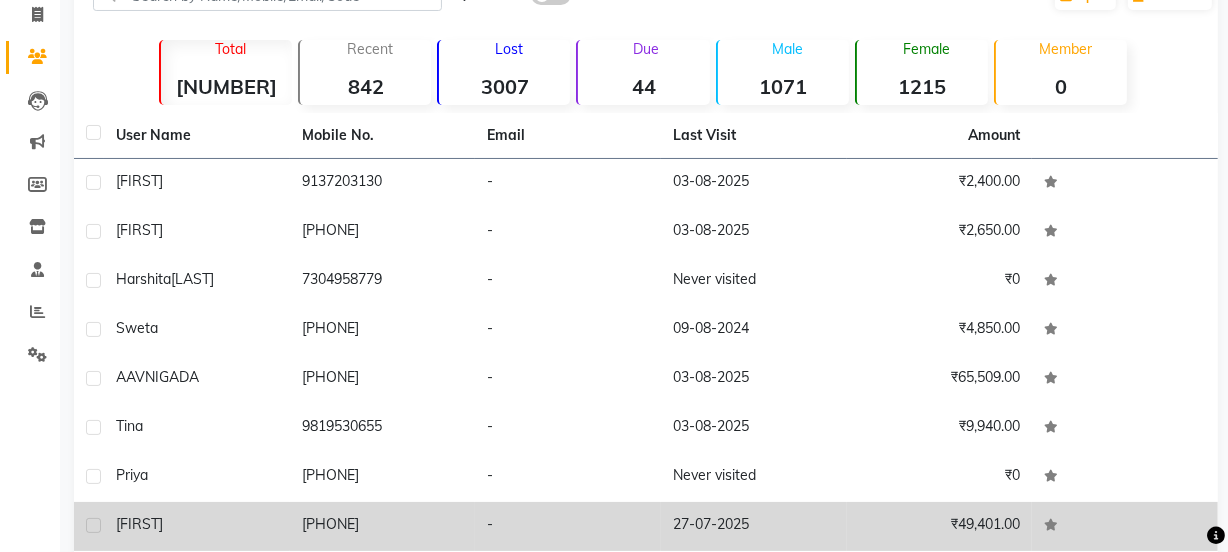 scroll, scrollTop: 313, scrollLeft: 0, axis: vertical 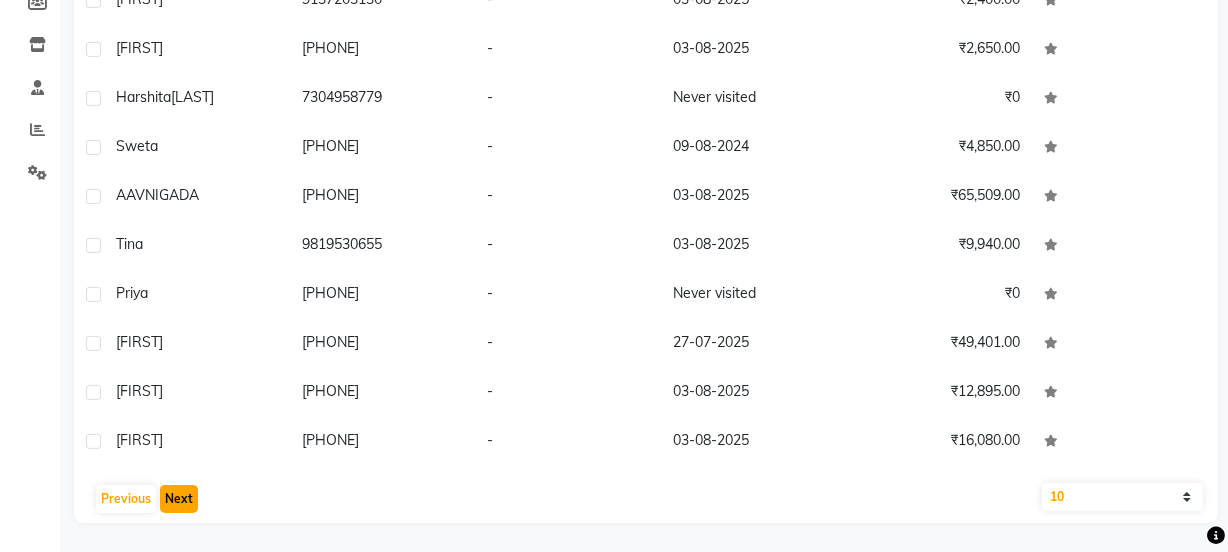 click on "Next" 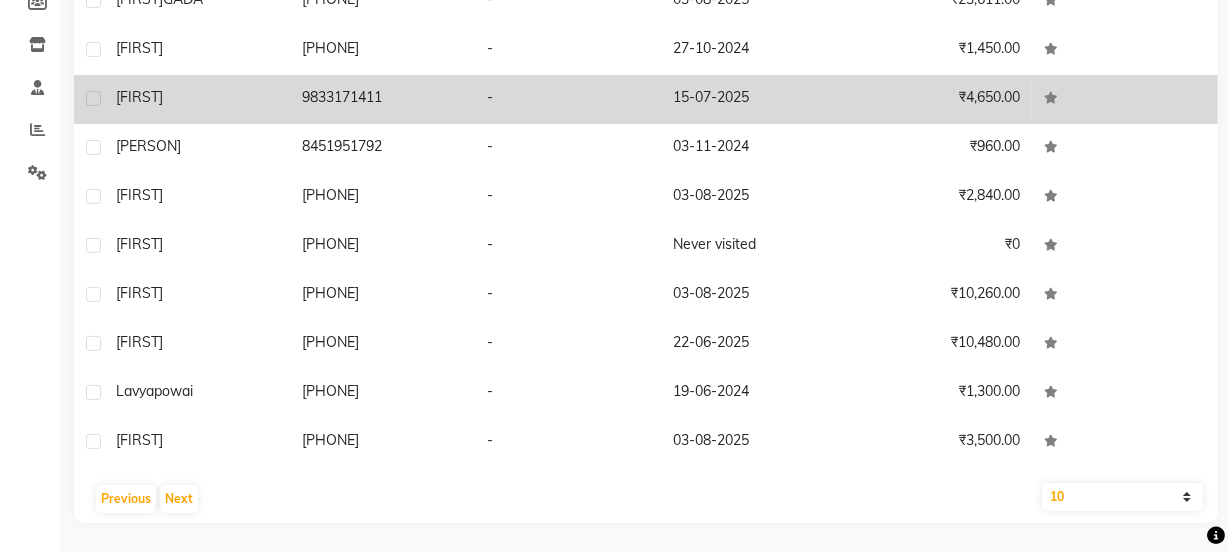 click on "9833171411" 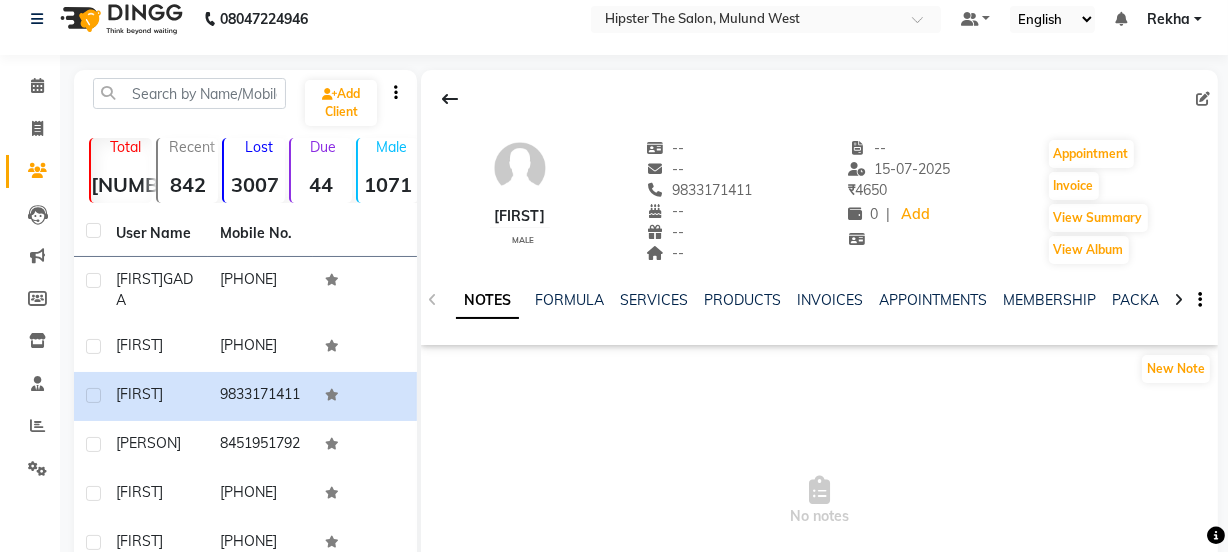 scroll, scrollTop: 16, scrollLeft: 0, axis: vertical 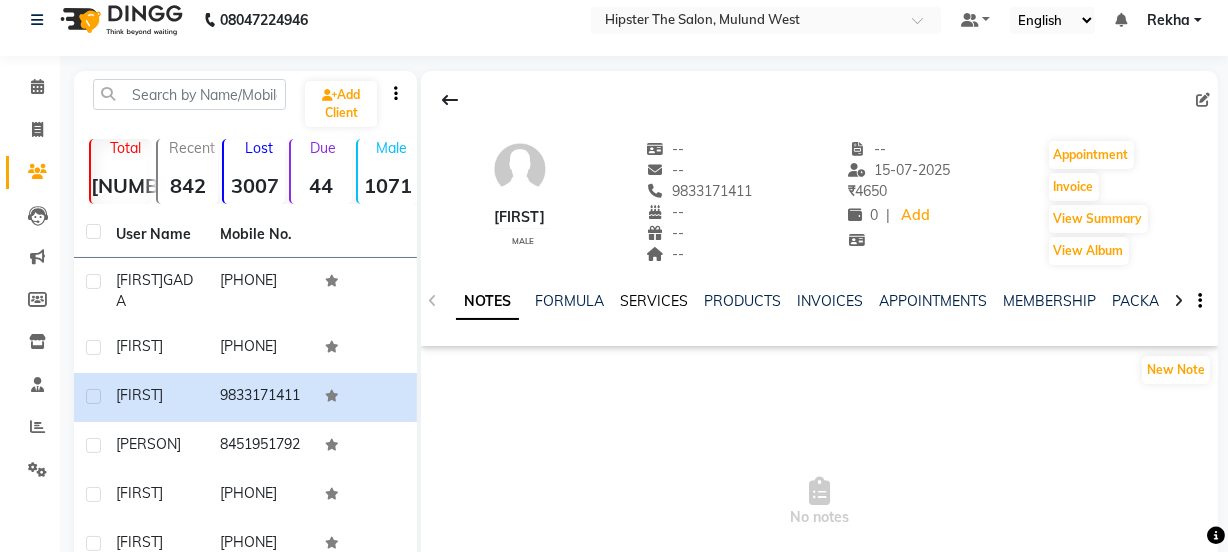 click on "SERVICES" 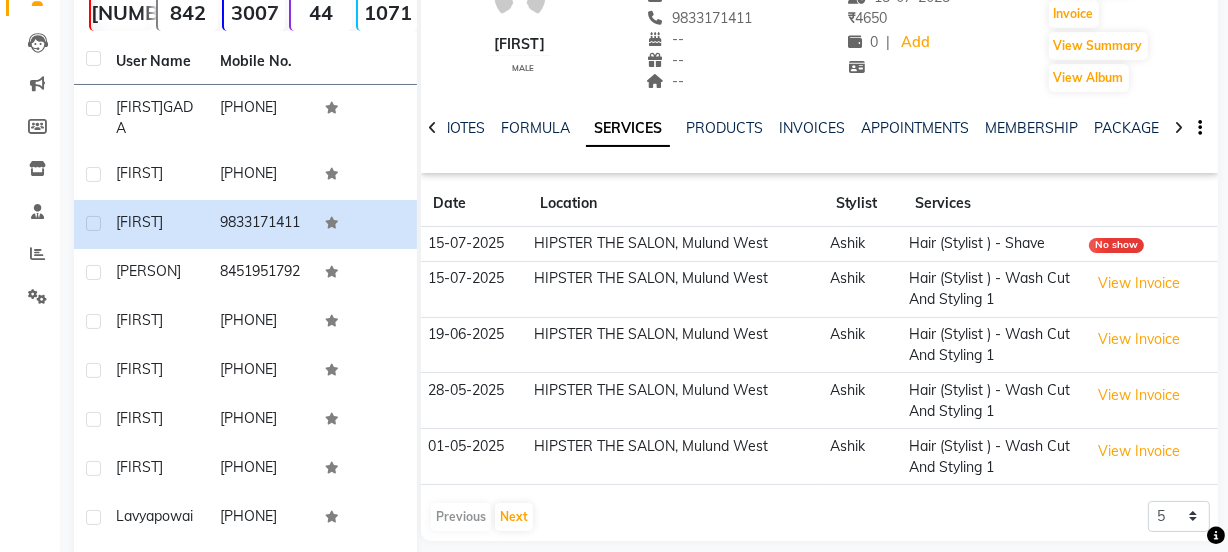 scroll, scrollTop: 229, scrollLeft: 0, axis: vertical 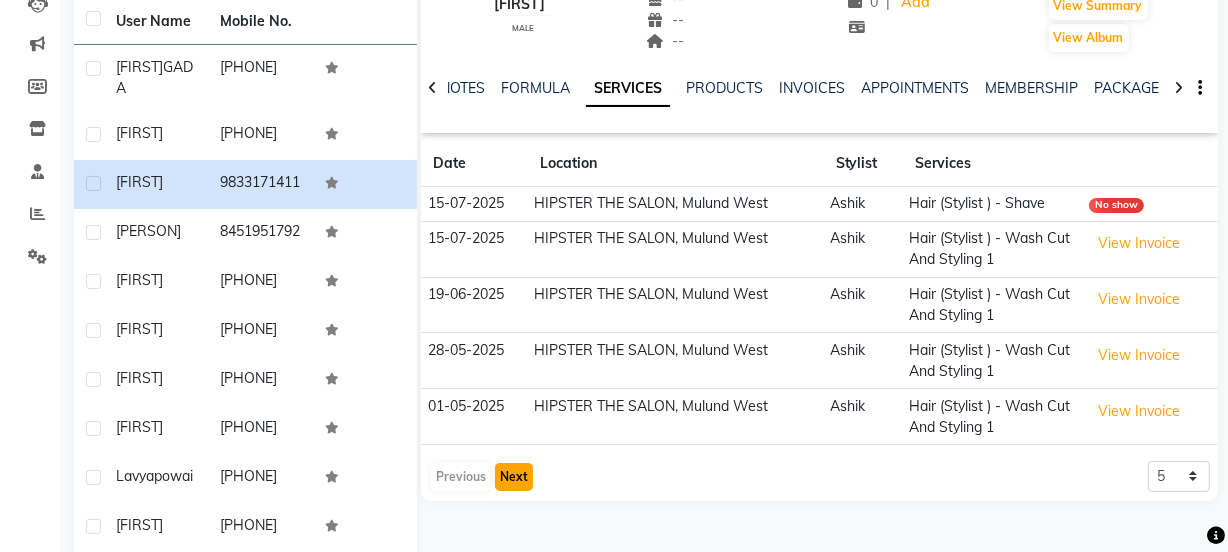 click on "Next" 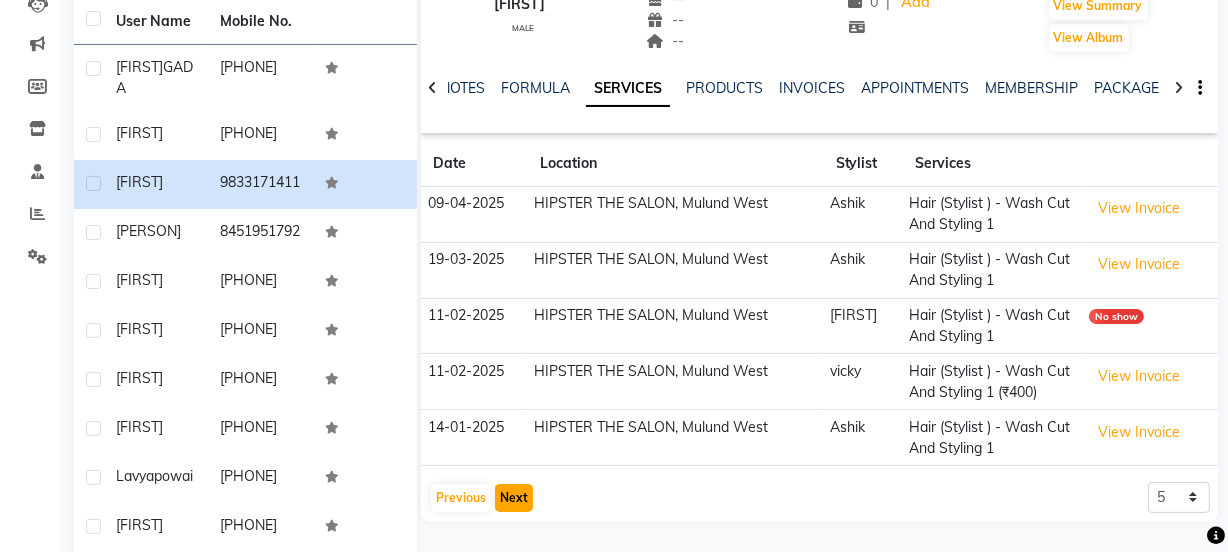 click on "Next" 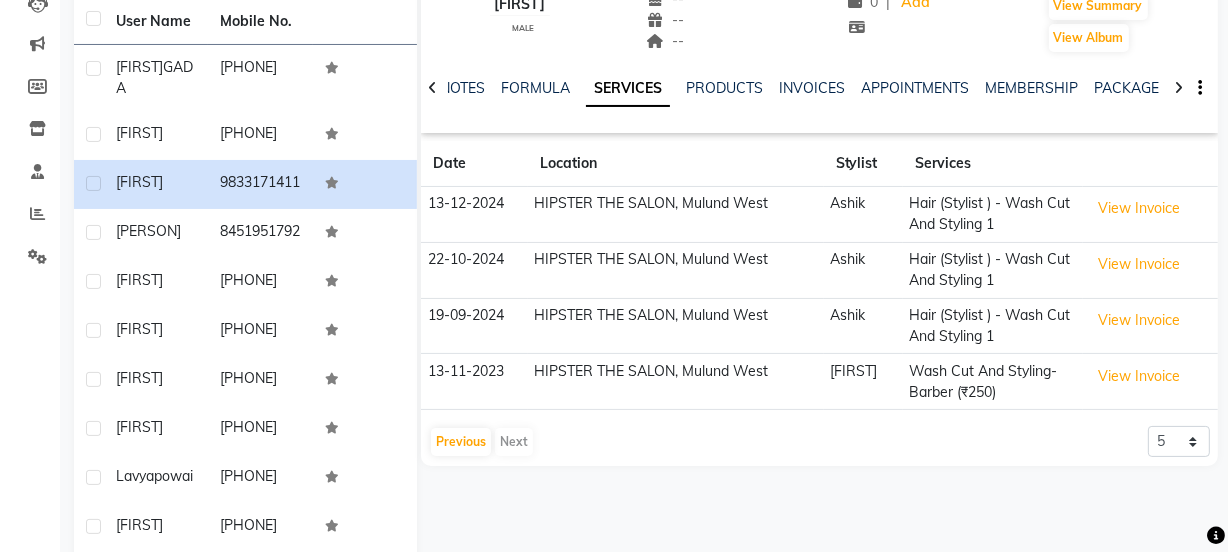 click on "Previous   Next" 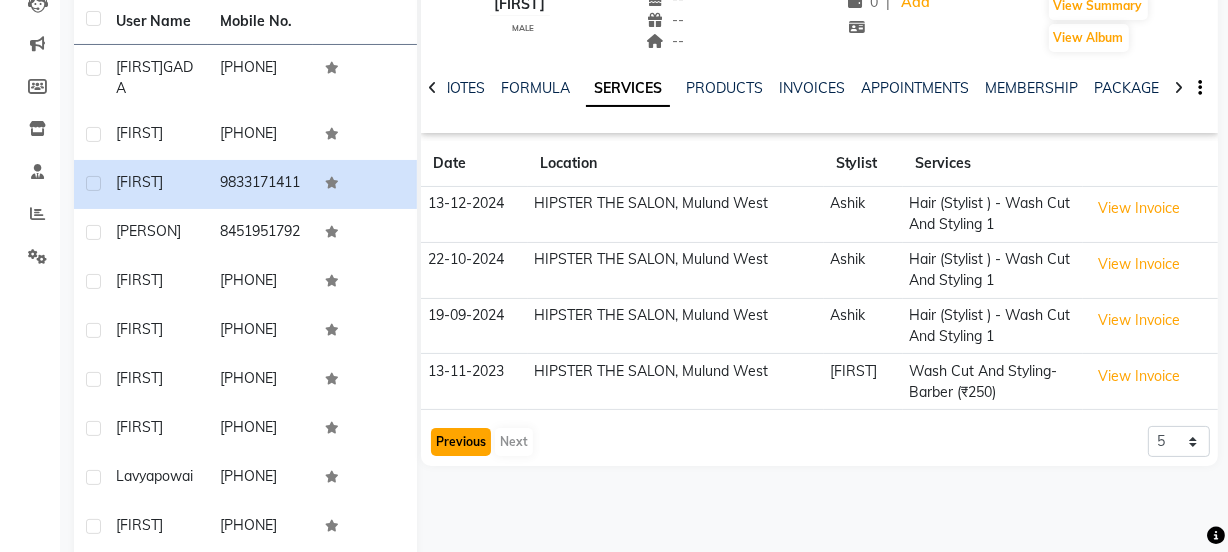 click on "Previous" 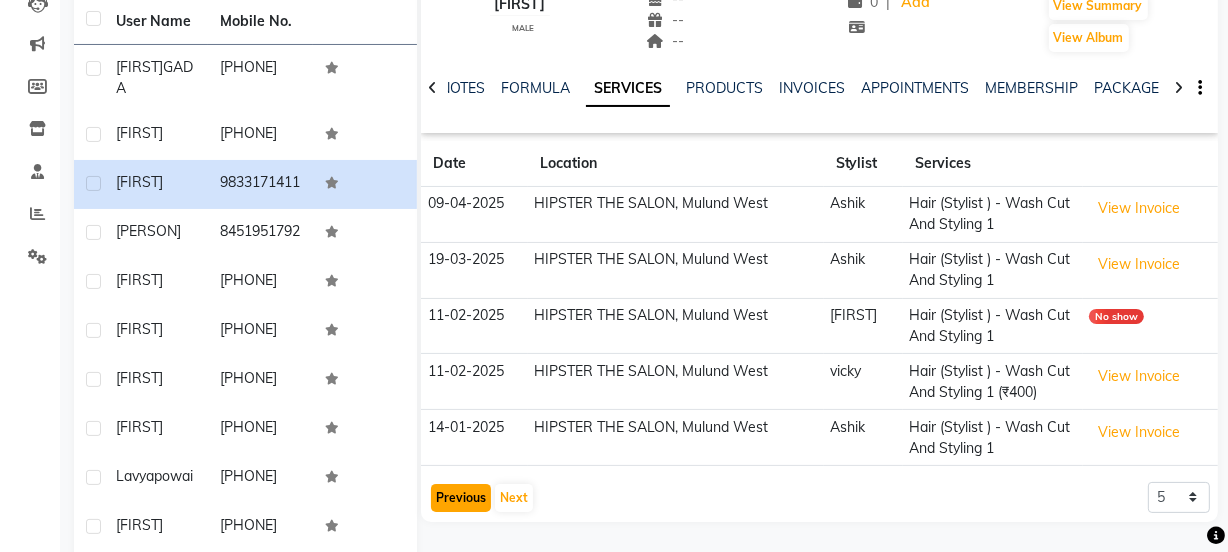 click on "Previous" 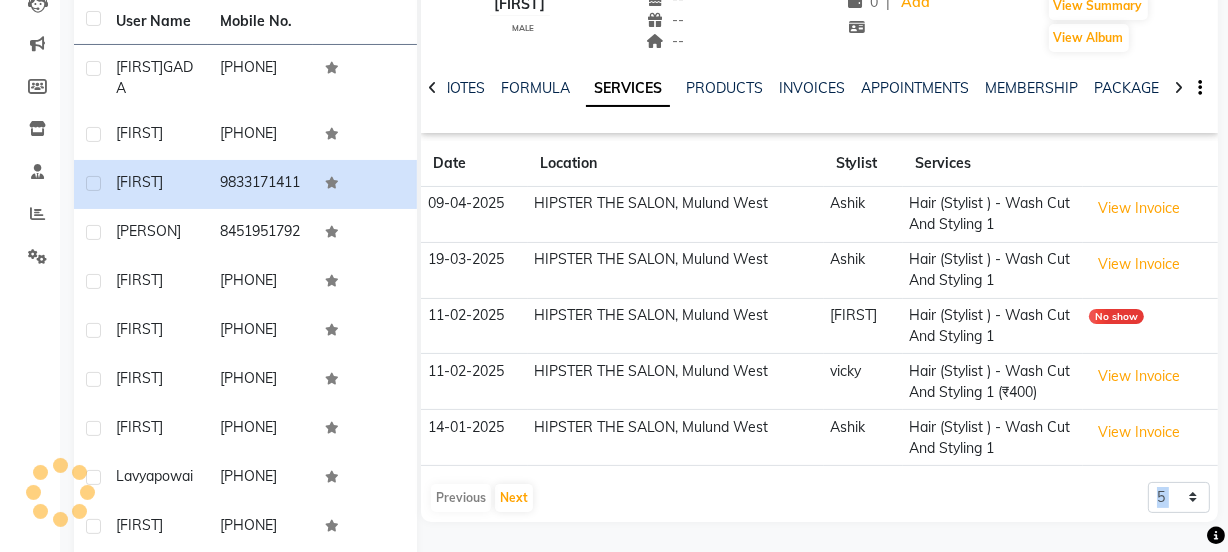 click on "Previous   Next" 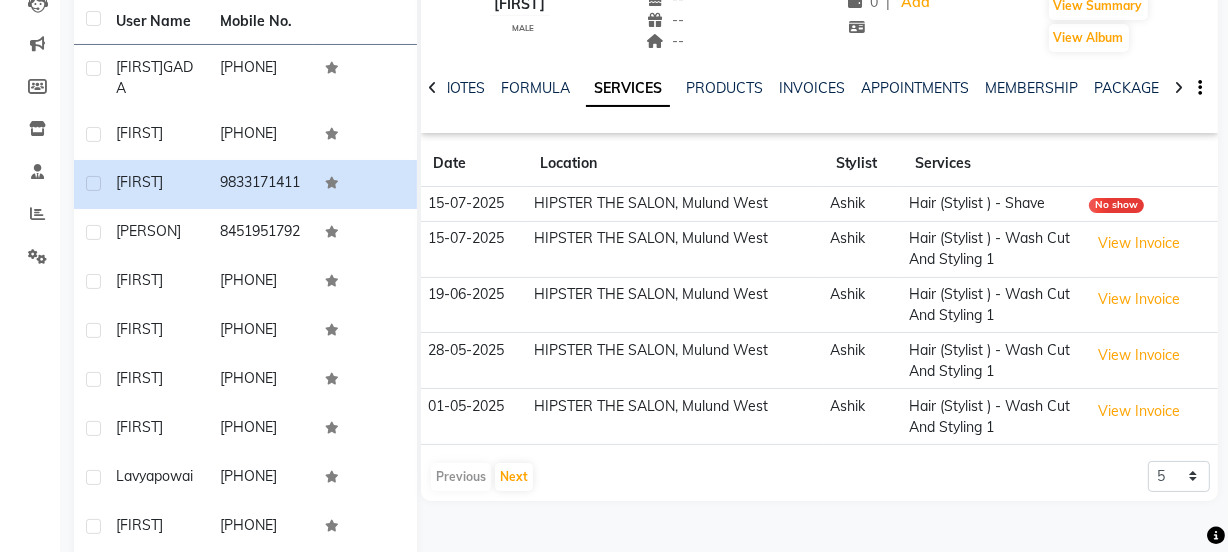 drag, startPoint x: 456, startPoint y: 488, endPoint x: 442, endPoint y: 534, distance: 48.08326 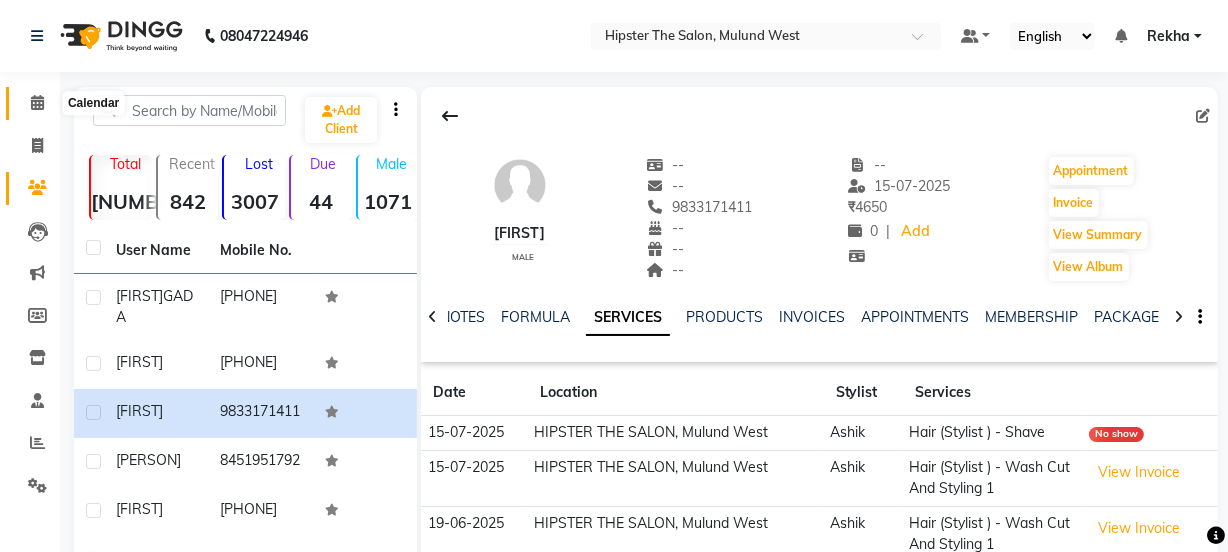 click 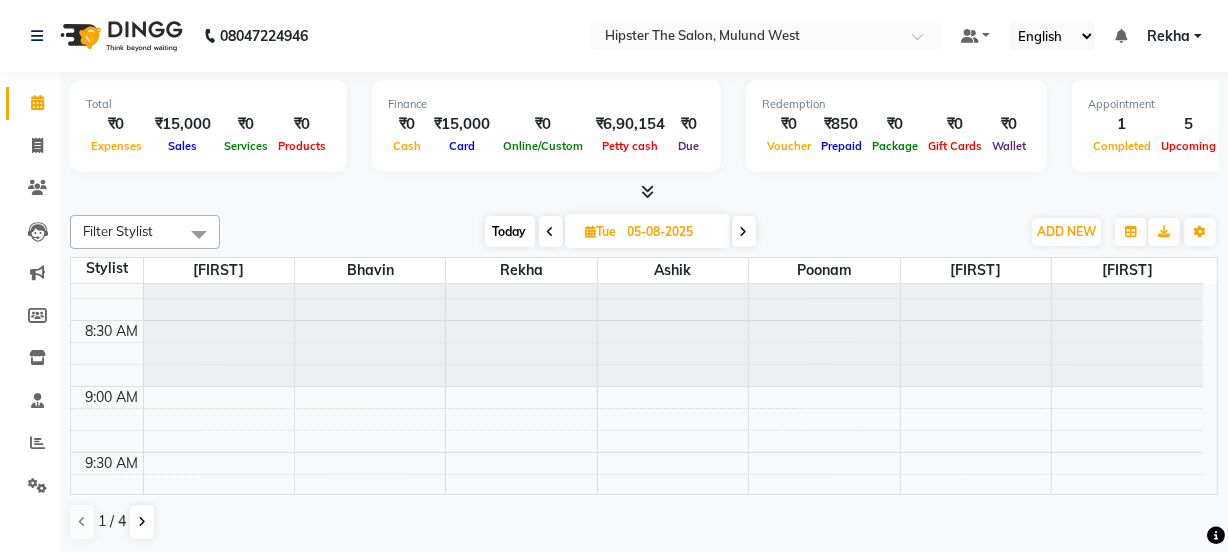 scroll, scrollTop: 0, scrollLeft: 0, axis: both 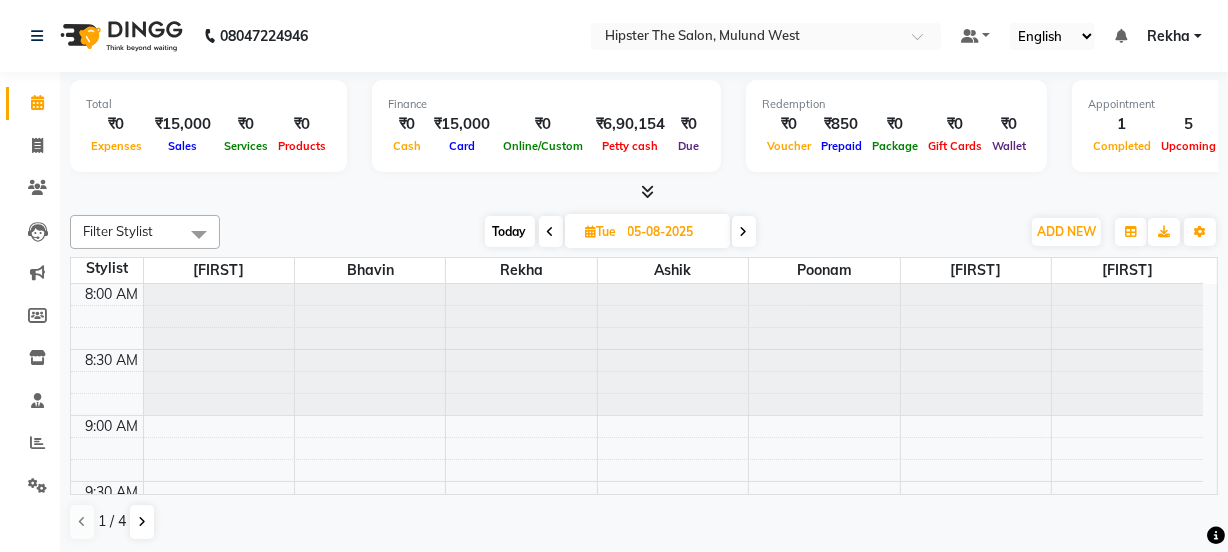 click at bounding box center (744, 232) 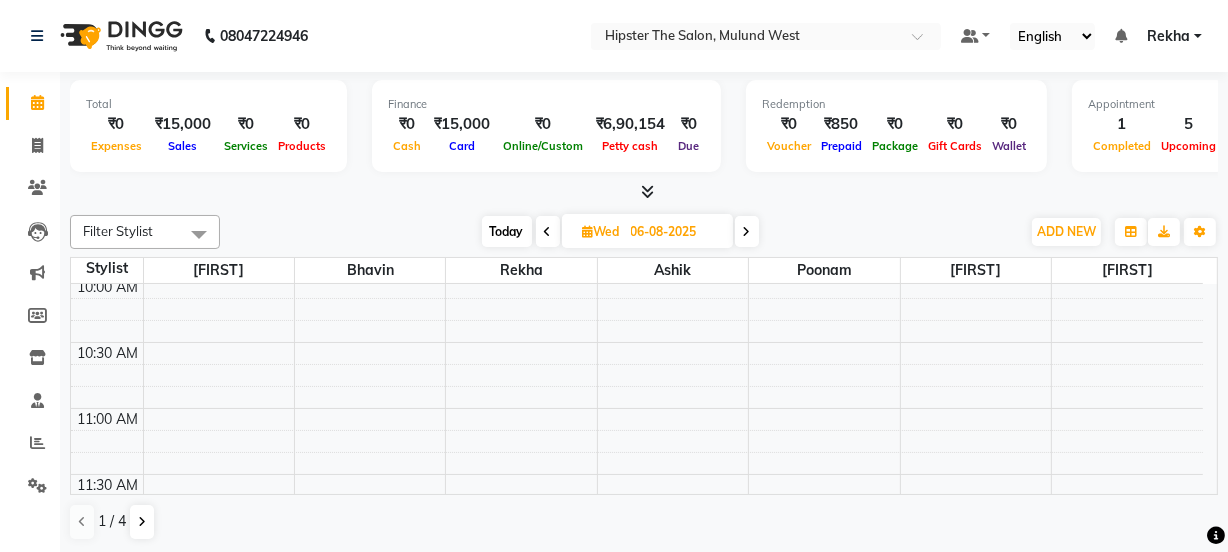 scroll, scrollTop: 0, scrollLeft: 0, axis: both 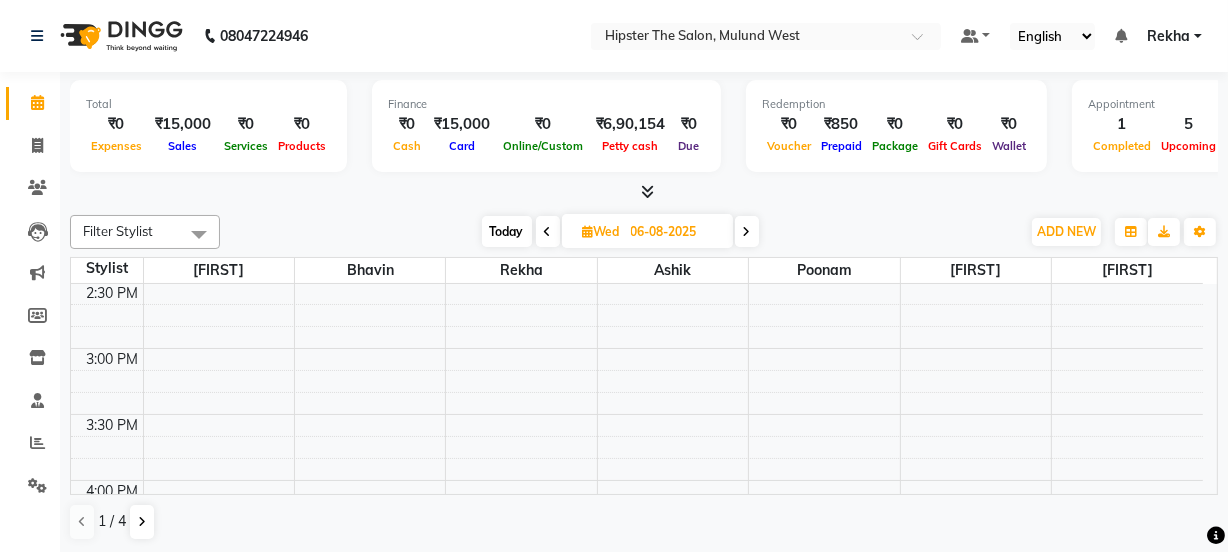 drag, startPoint x: 685, startPoint y: 389, endPoint x: 742, endPoint y: 227, distance: 171.73526 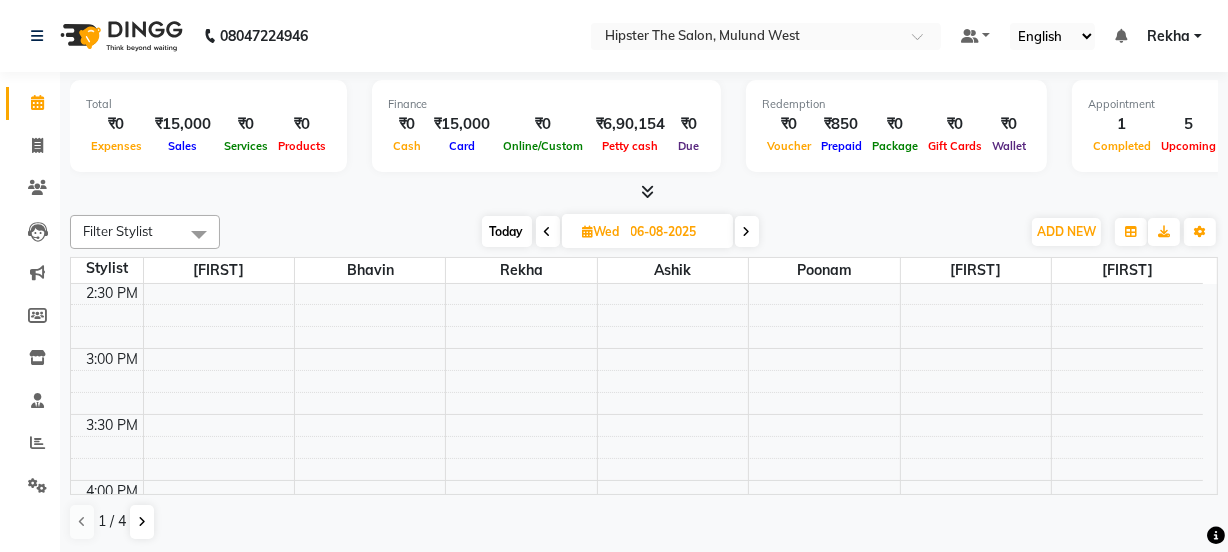 click at bounding box center [747, 231] 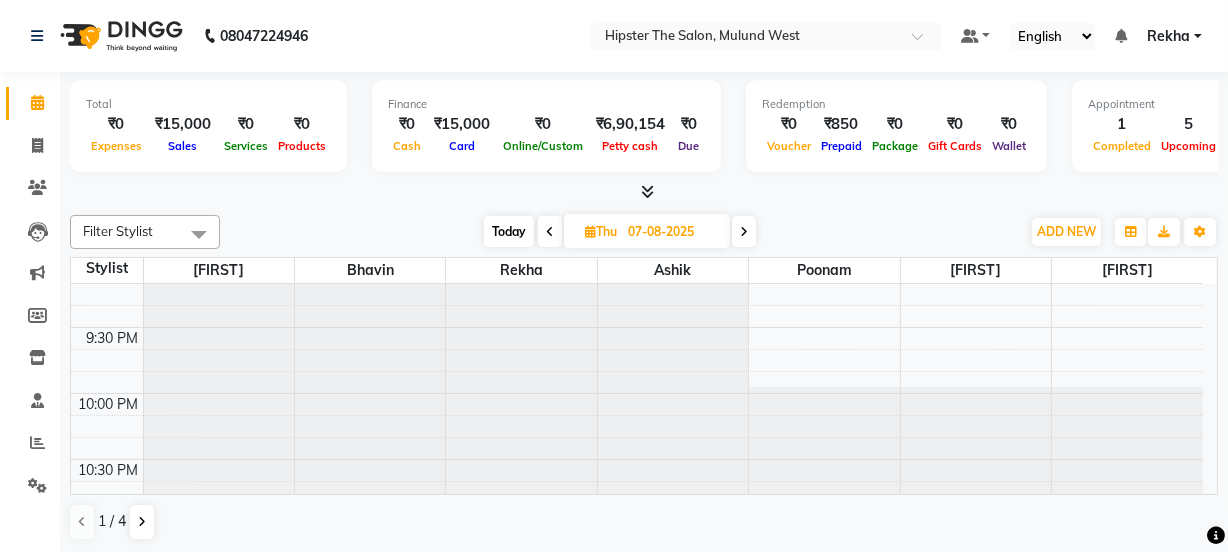 scroll, scrollTop: 1761, scrollLeft: 0, axis: vertical 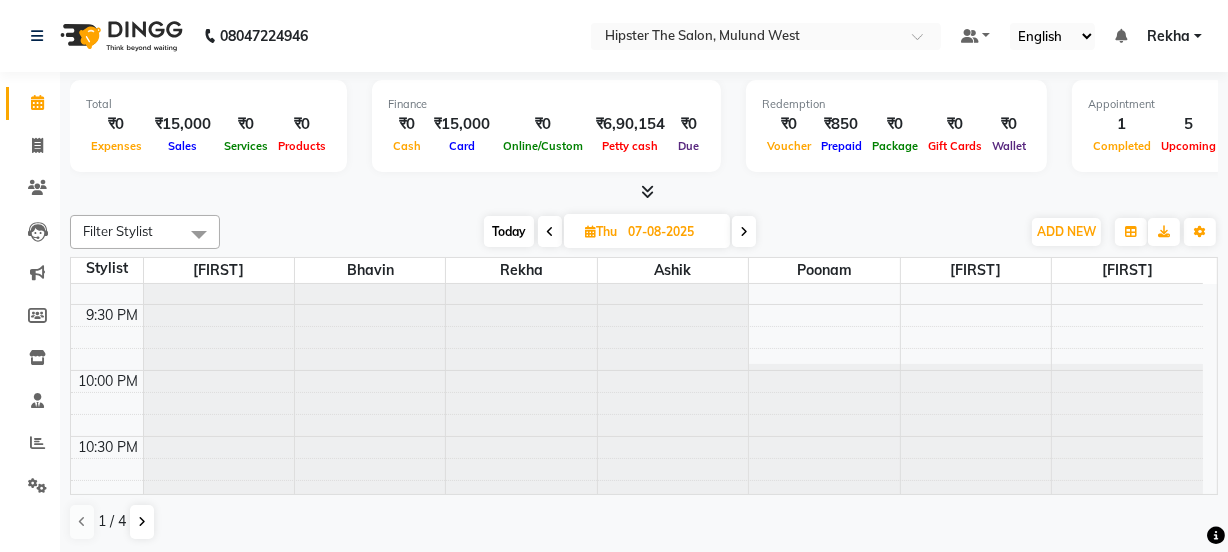 click at bounding box center [744, 232] 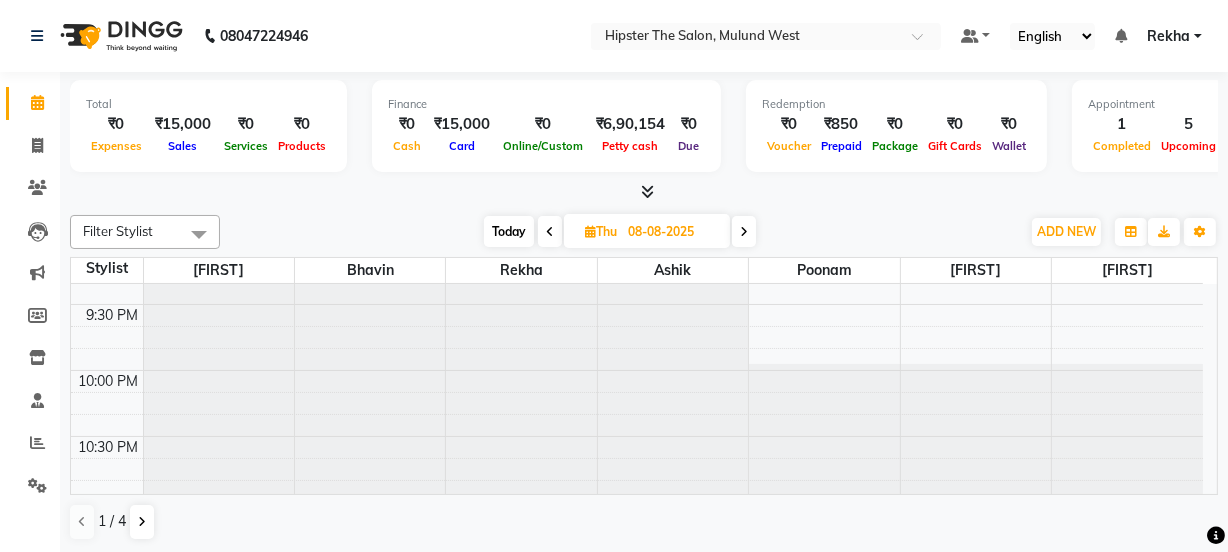 scroll, scrollTop: 0, scrollLeft: 0, axis: both 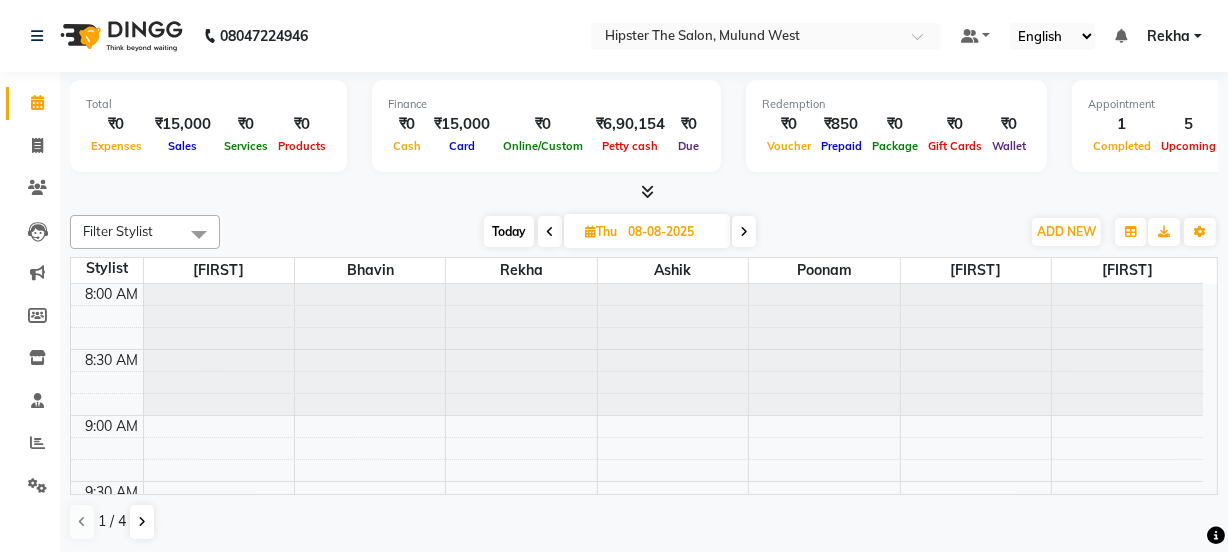 click at bounding box center (744, 231) 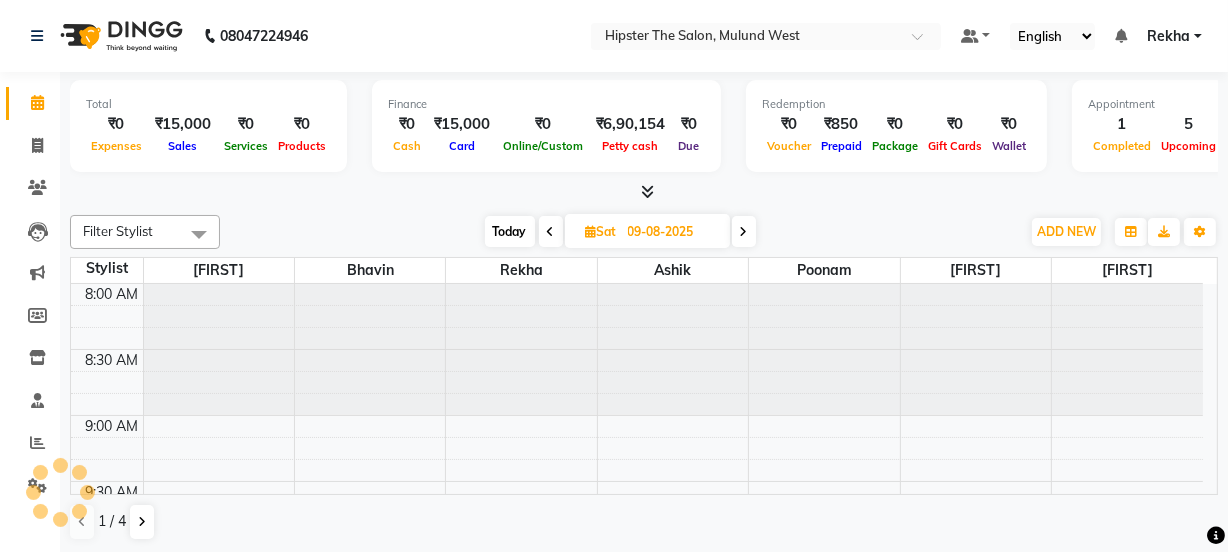 scroll, scrollTop: 790, scrollLeft: 0, axis: vertical 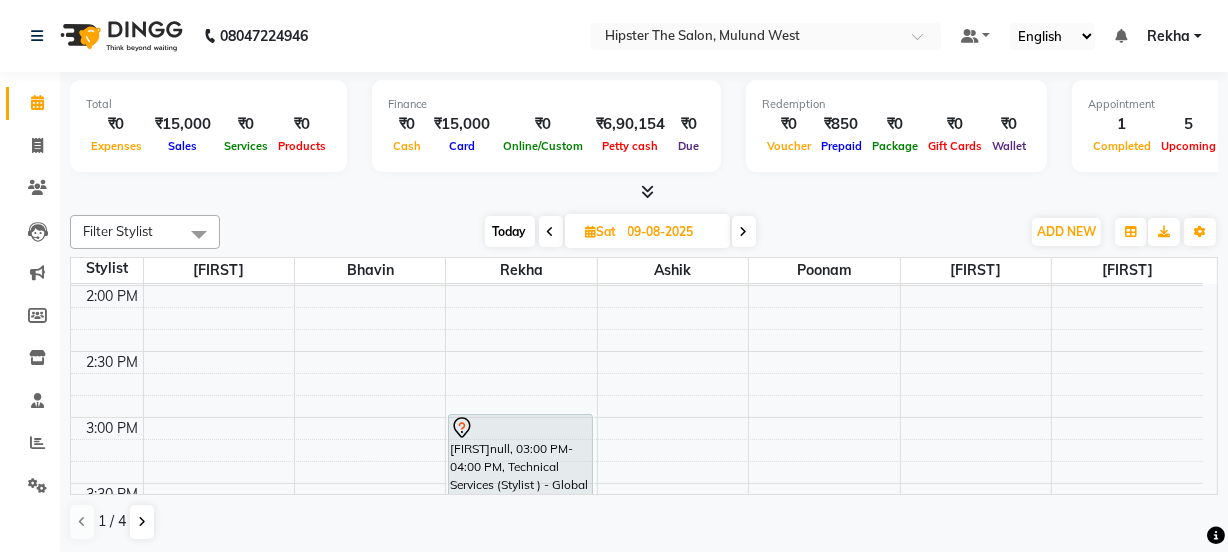click at bounding box center [551, 232] 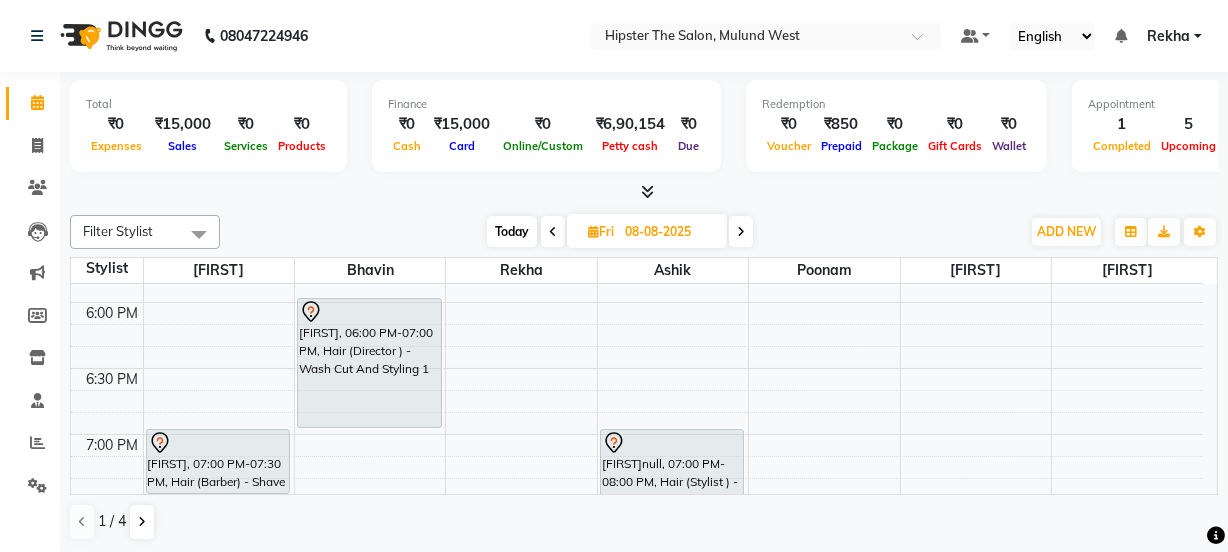 scroll, scrollTop: 1331, scrollLeft: 0, axis: vertical 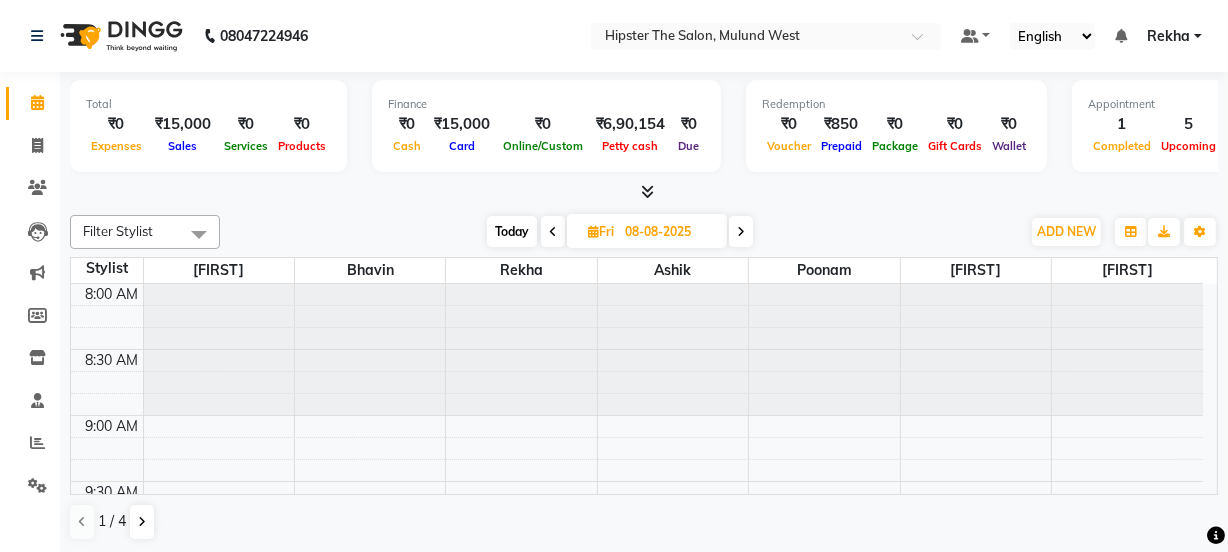 click at bounding box center (741, 232) 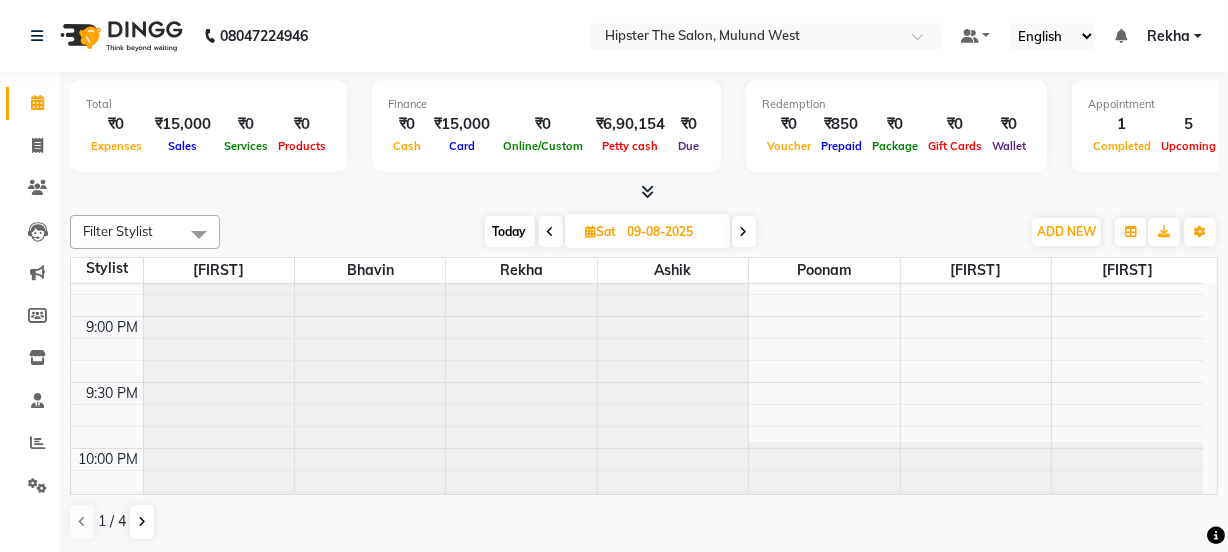scroll, scrollTop: 1761, scrollLeft: 0, axis: vertical 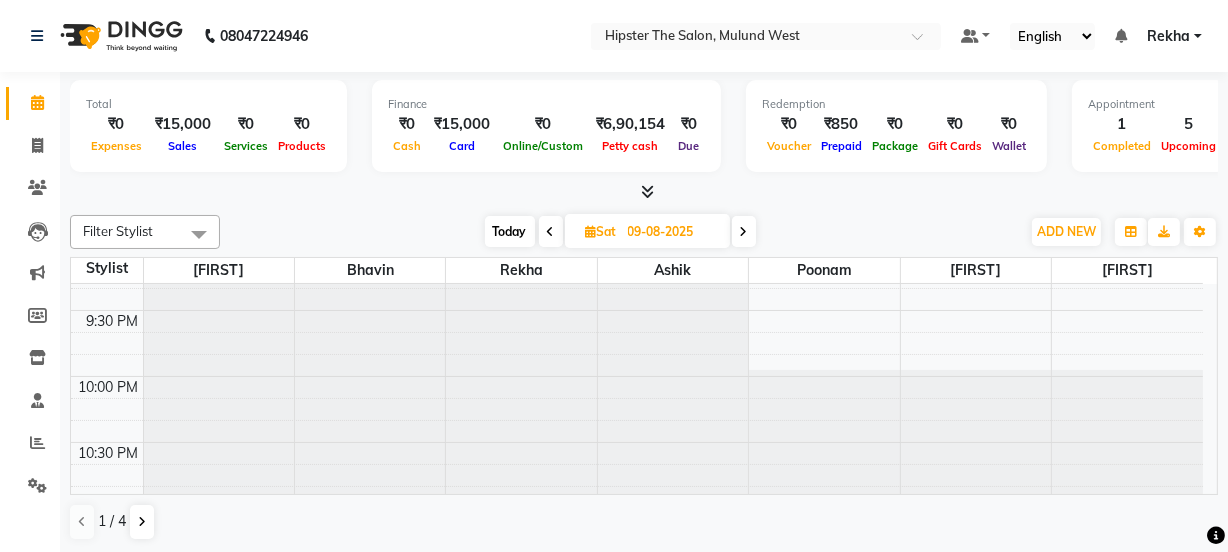 drag, startPoint x: 670, startPoint y: 360, endPoint x: 741, endPoint y: 233, distance: 145.49915 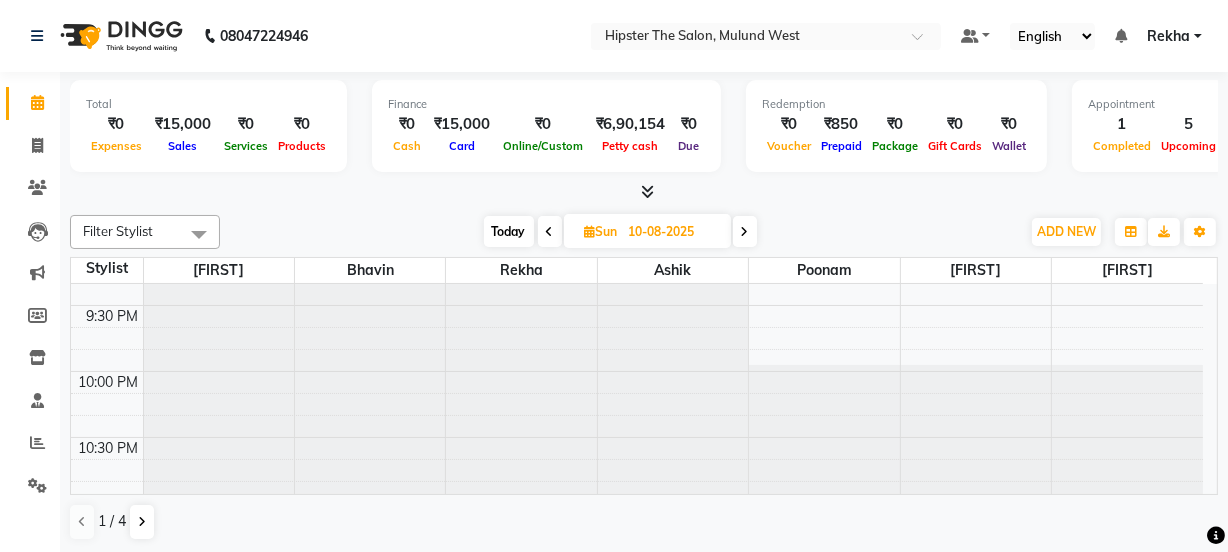 scroll, scrollTop: 1761, scrollLeft: 0, axis: vertical 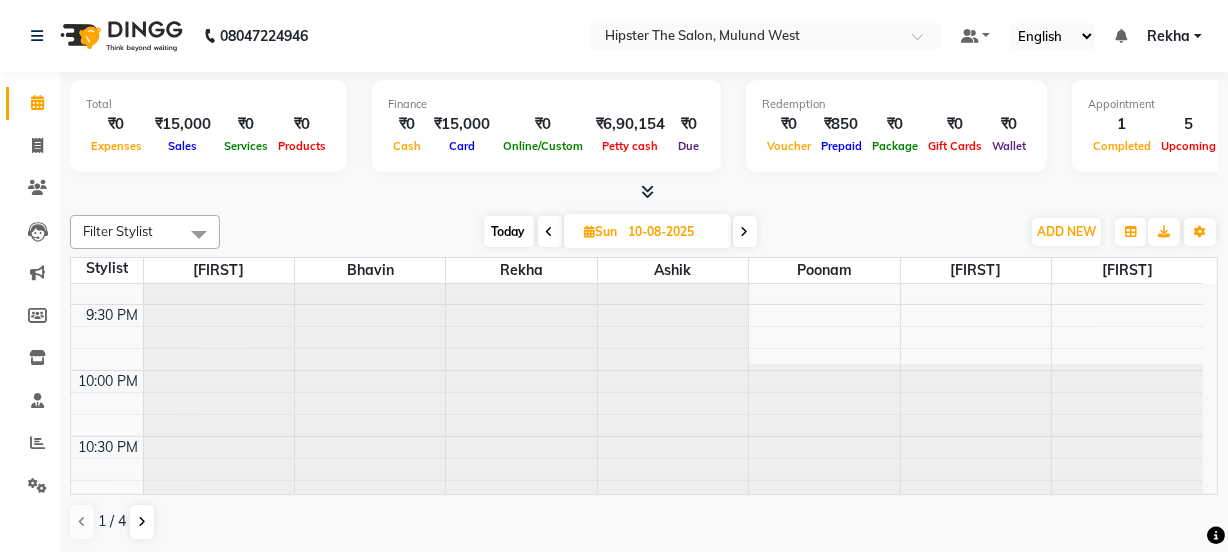 click at bounding box center (745, 232) 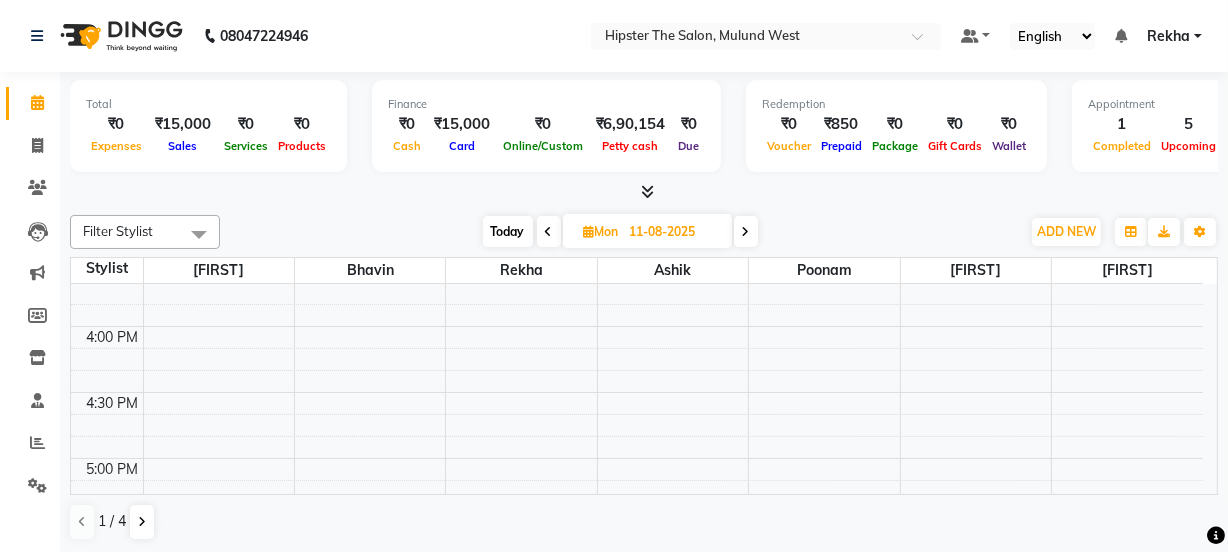 scroll, scrollTop: 1761, scrollLeft: 0, axis: vertical 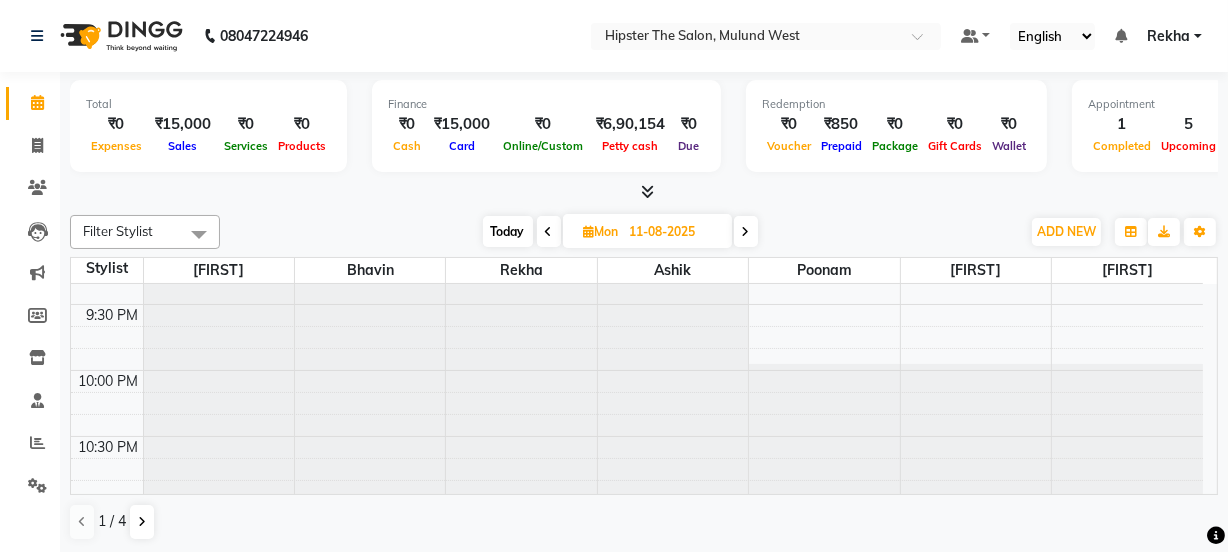 click at bounding box center (746, 232) 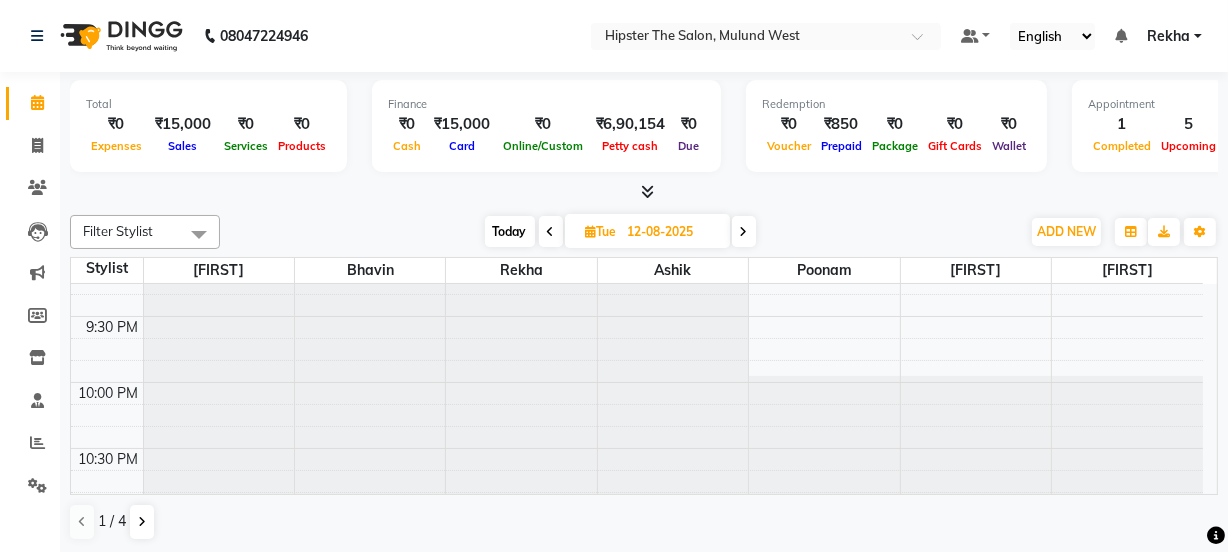 scroll, scrollTop: 1761, scrollLeft: 0, axis: vertical 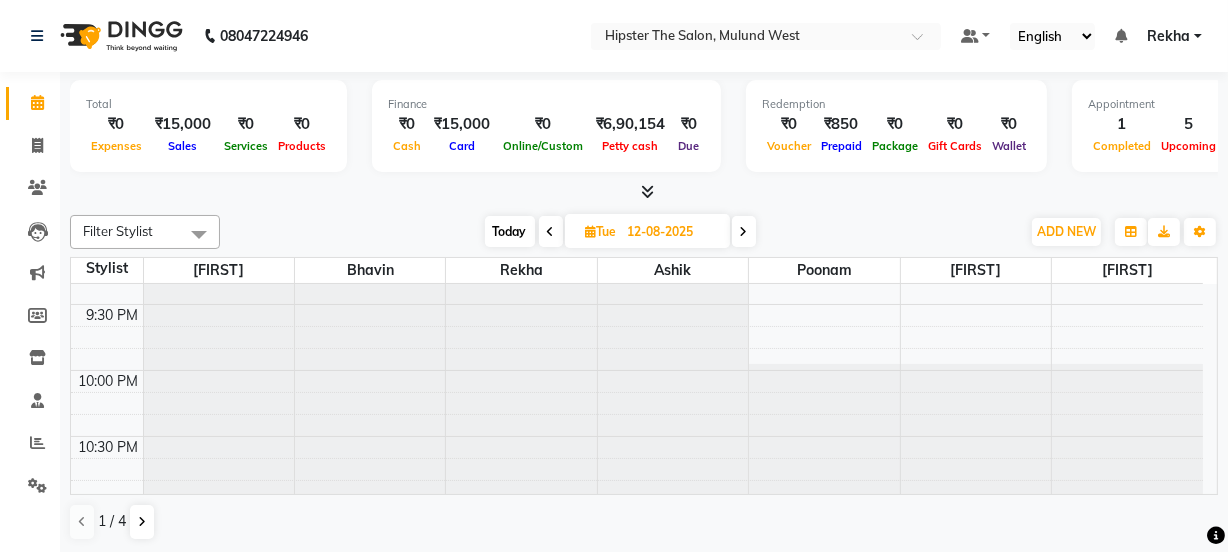 click at bounding box center [744, 232] 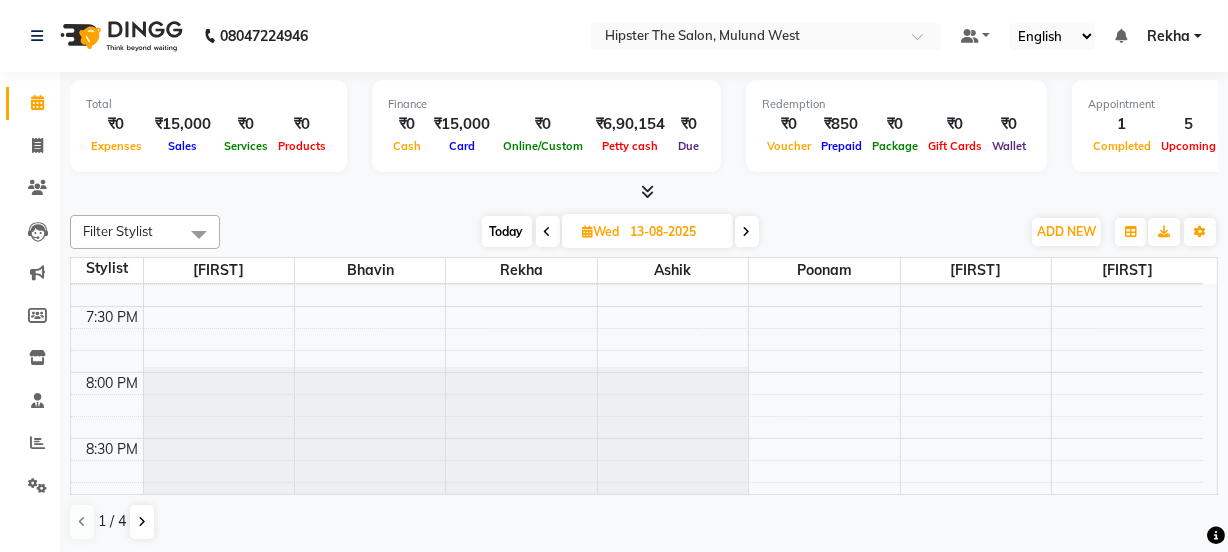 scroll, scrollTop: 1502, scrollLeft: 0, axis: vertical 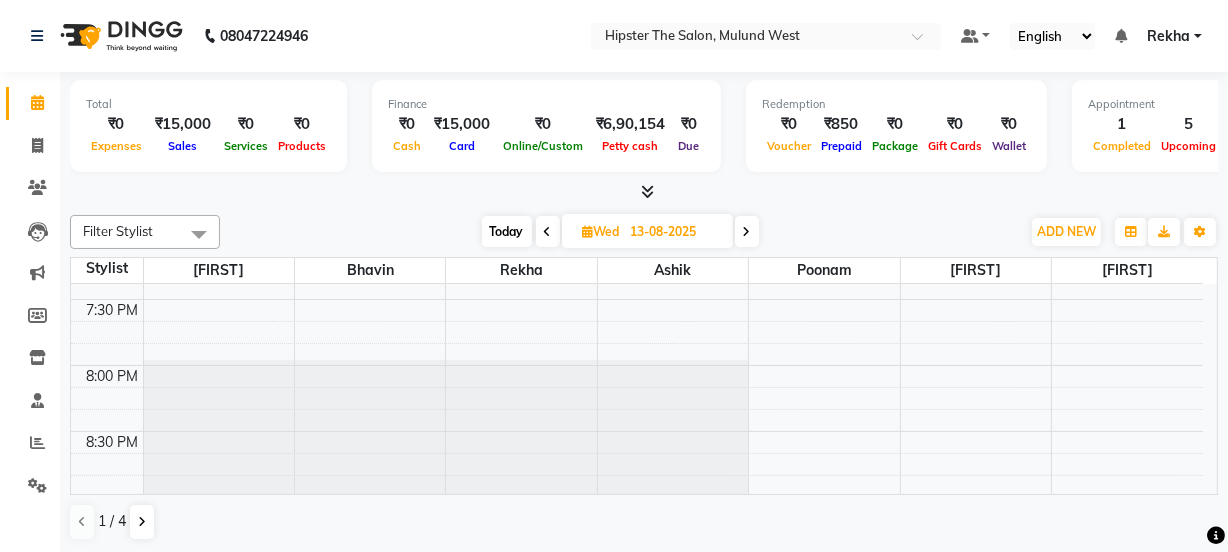 click at bounding box center [747, 232] 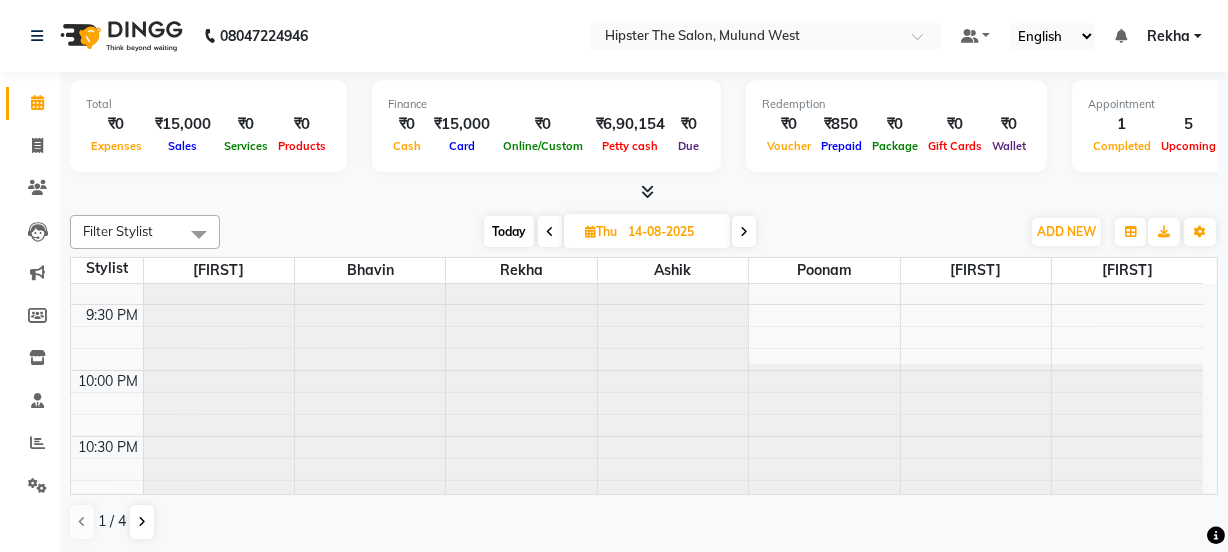 scroll, scrollTop: 1022, scrollLeft: 0, axis: vertical 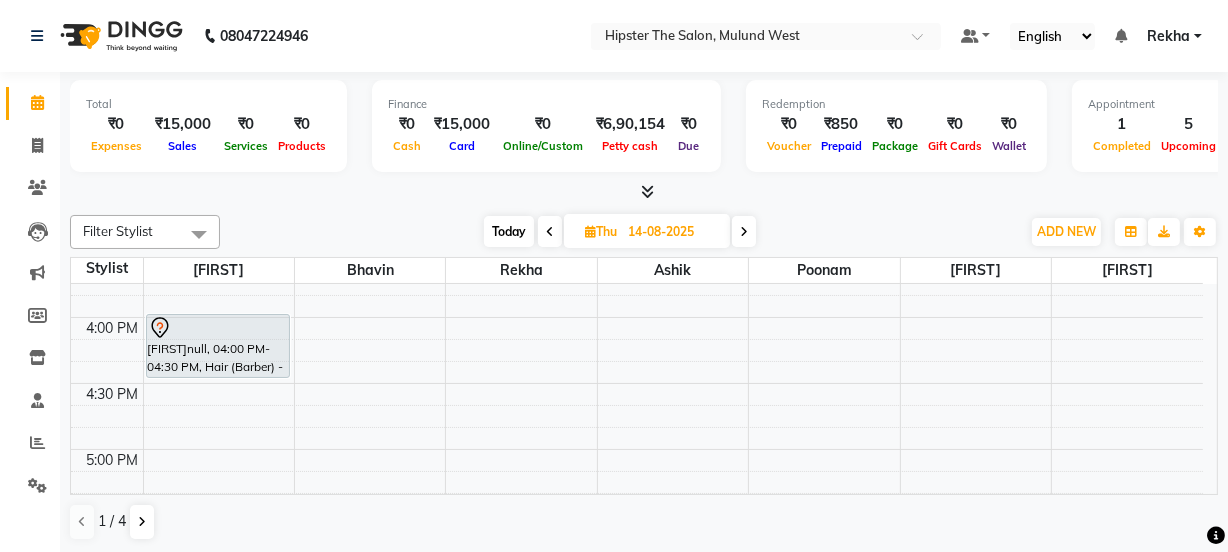 click on "Today" at bounding box center (509, 231) 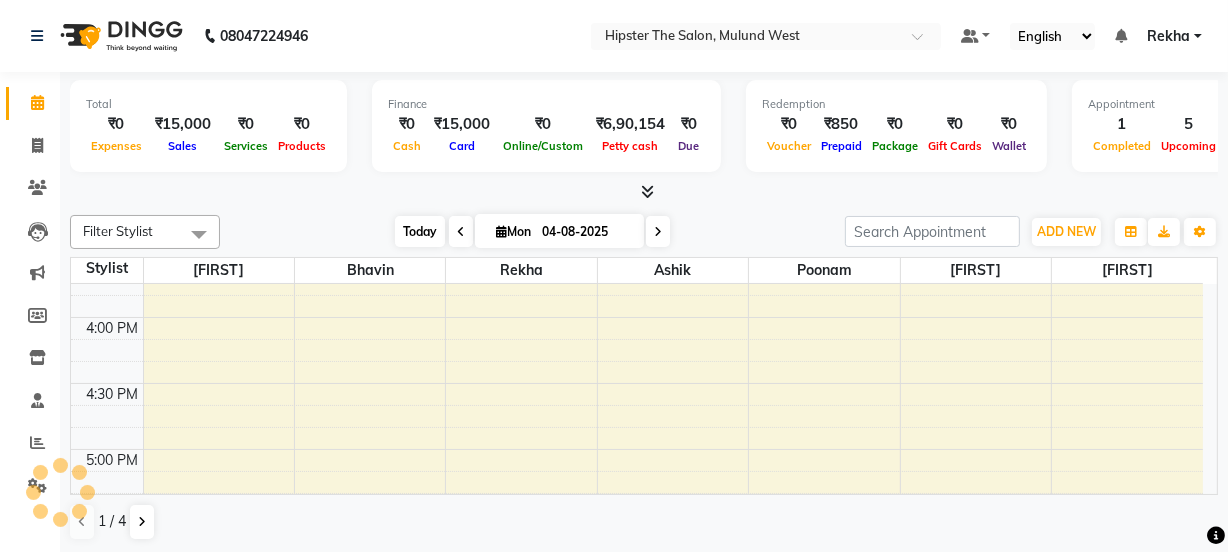 scroll, scrollTop: 790, scrollLeft: 0, axis: vertical 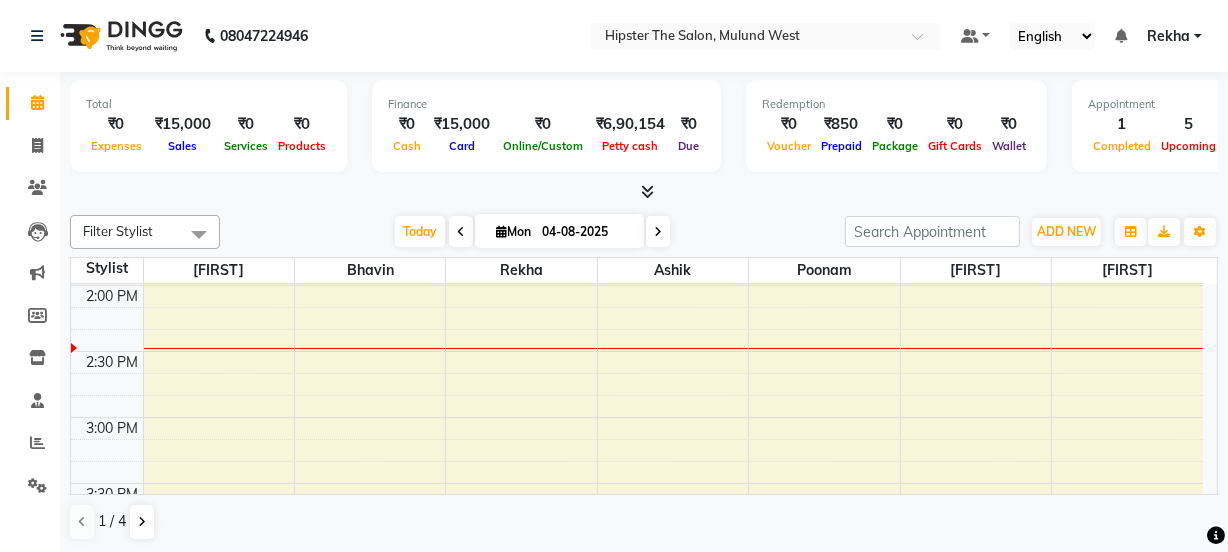 click at bounding box center (658, 232) 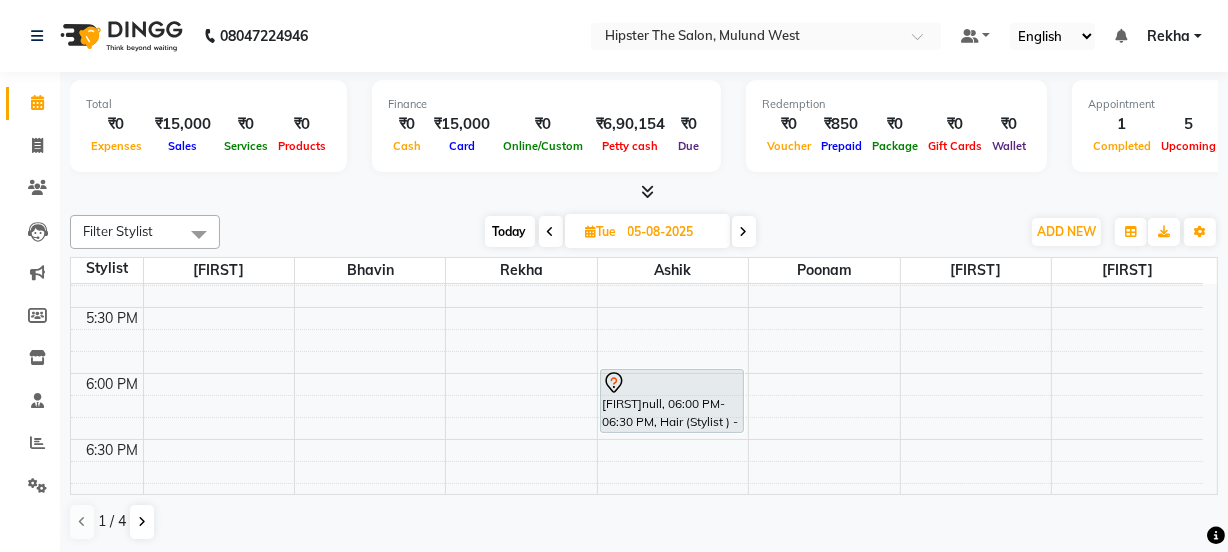 scroll, scrollTop: 1230, scrollLeft: 0, axis: vertical 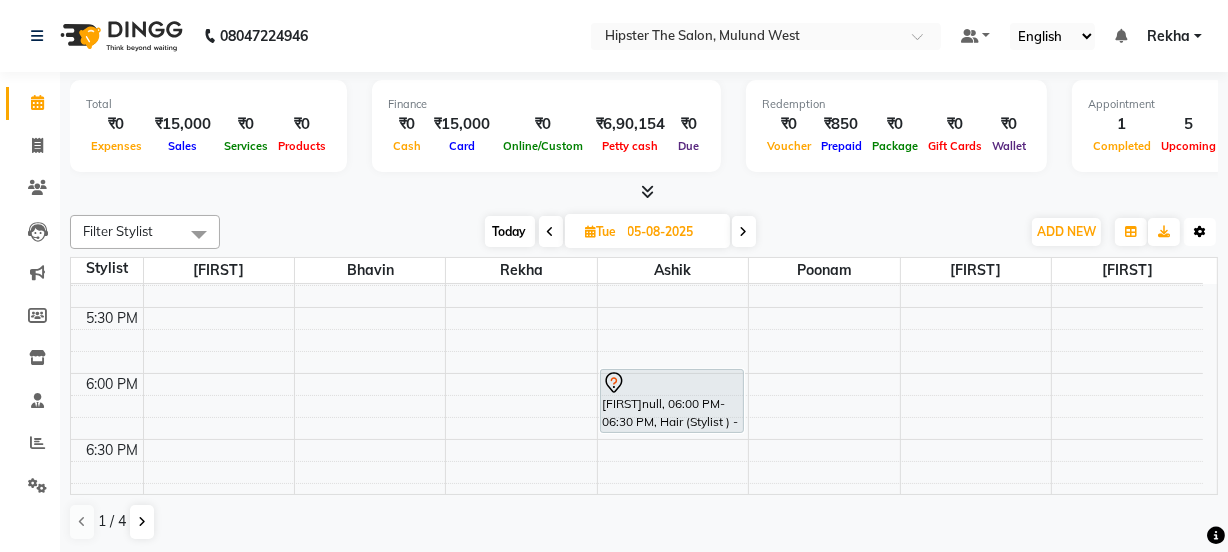 click on "Toggle Dropdown" at bounding box center (1200, 232) 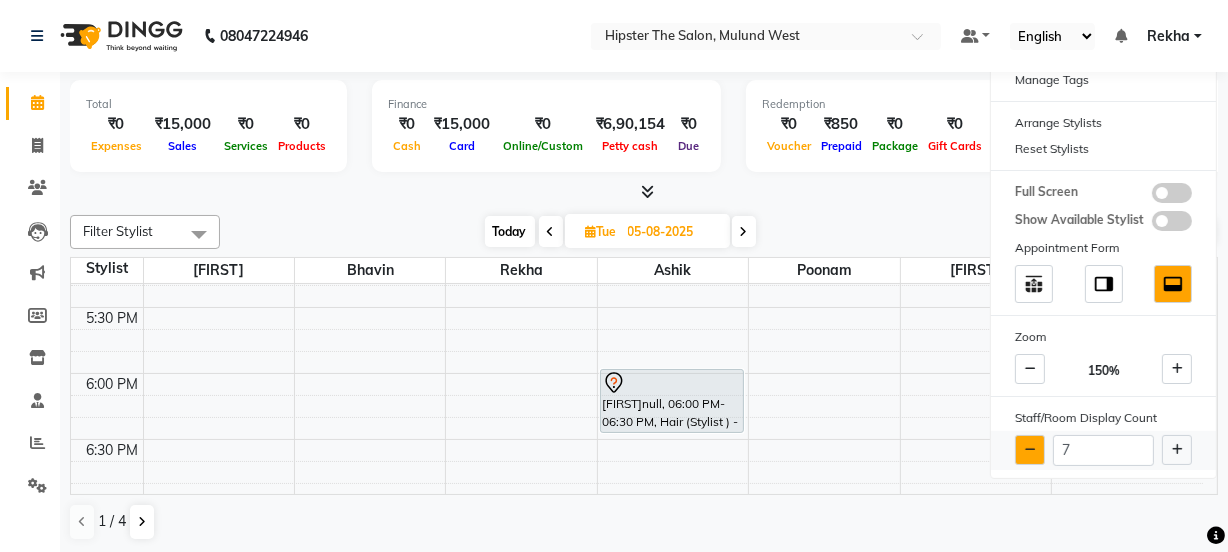 click at bounding box center (1030, 450) 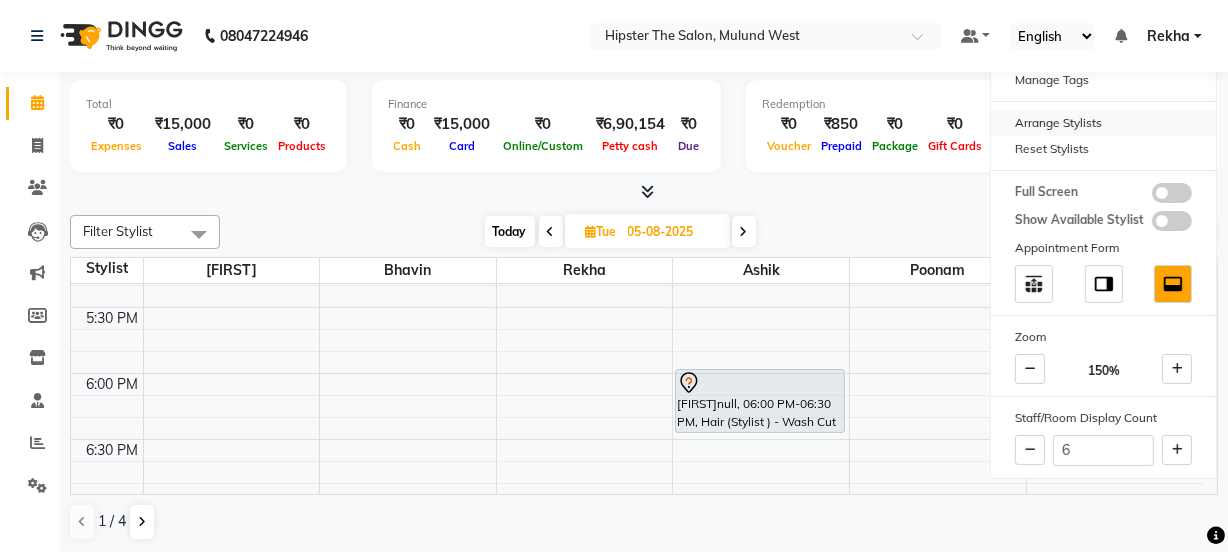 click on "Arrange Stylists" at bounding box center (1103, 123) 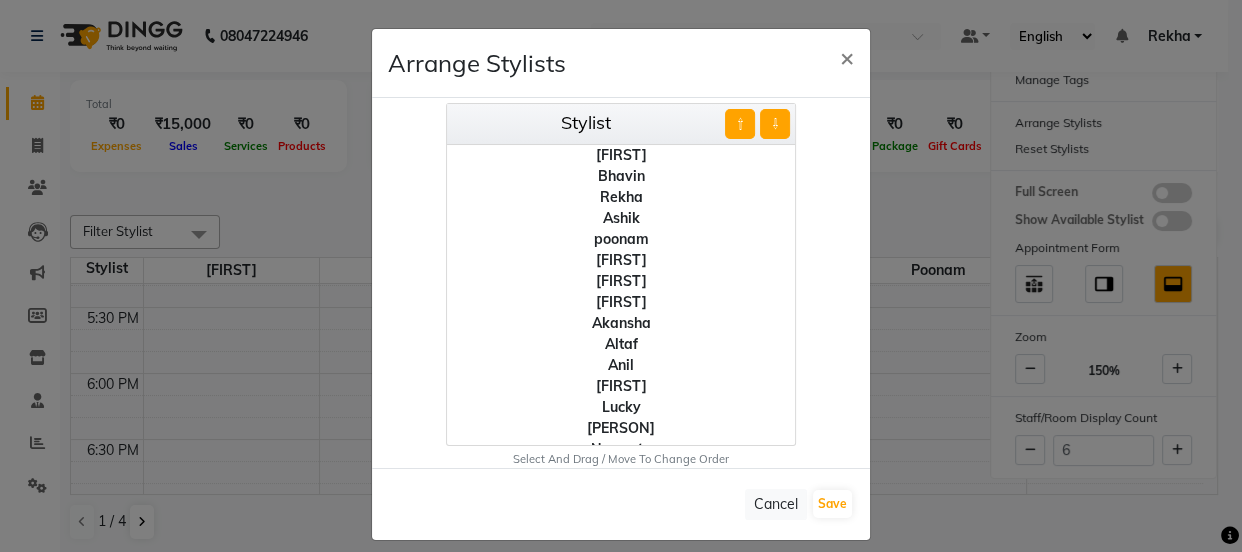 click on "[FIRST]" 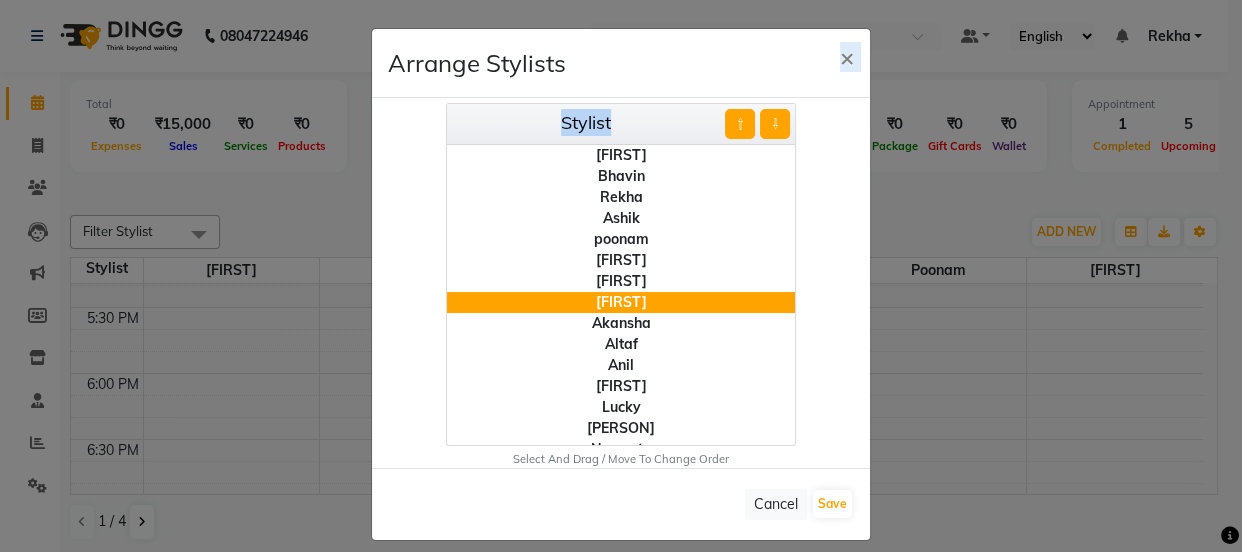drag, startPoint x: 716, startPoint y: 94, endPoint x: 730, endPoint y: 117, distance: 26.925823 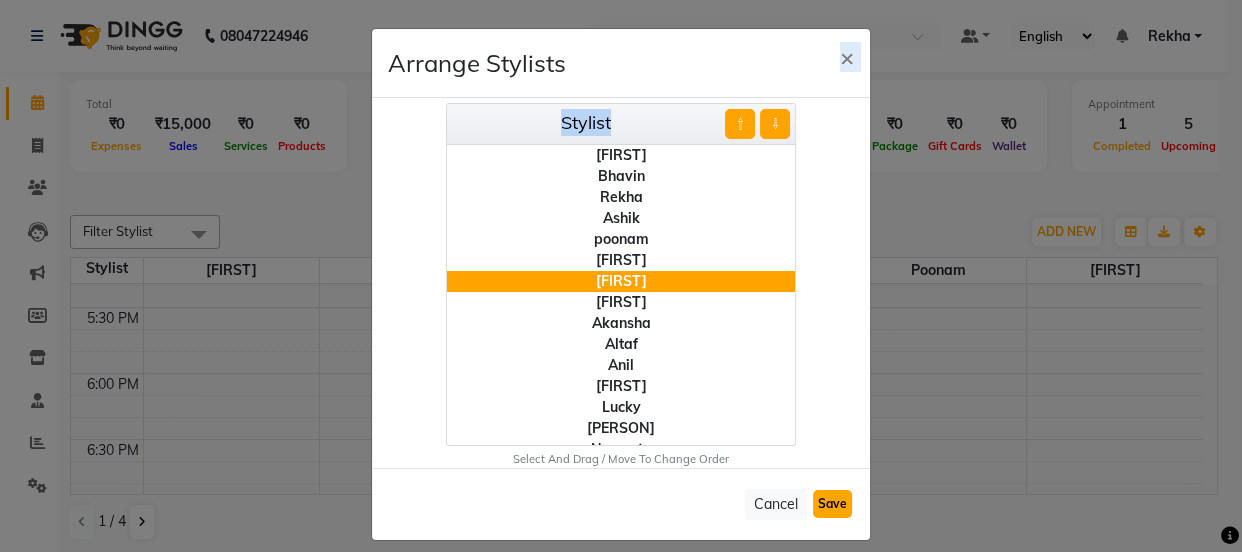 click on "Save" 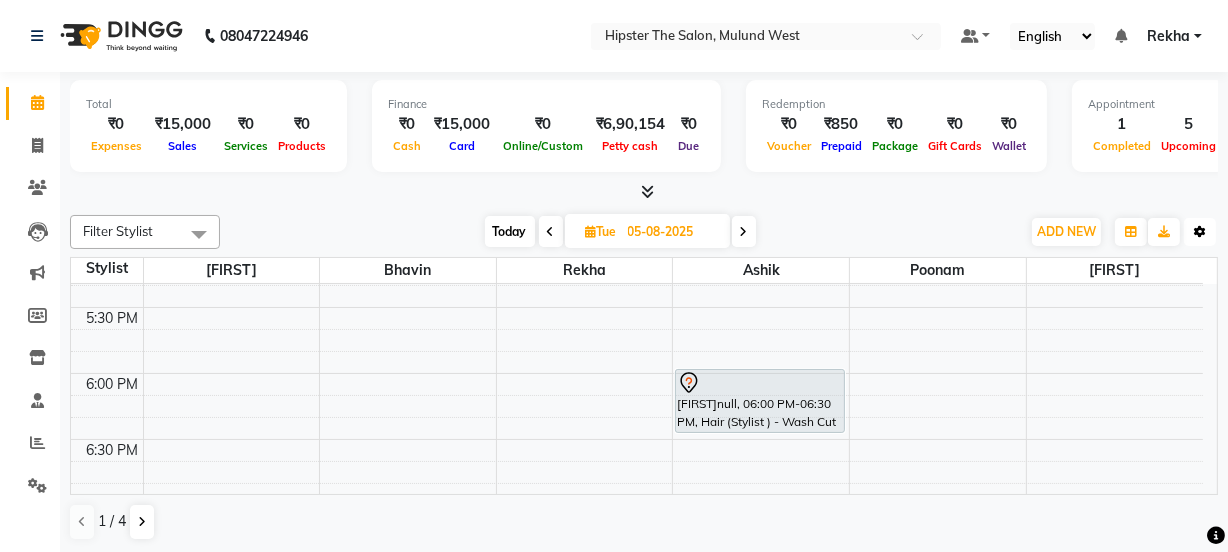 click at bounding box center (1200, 232) 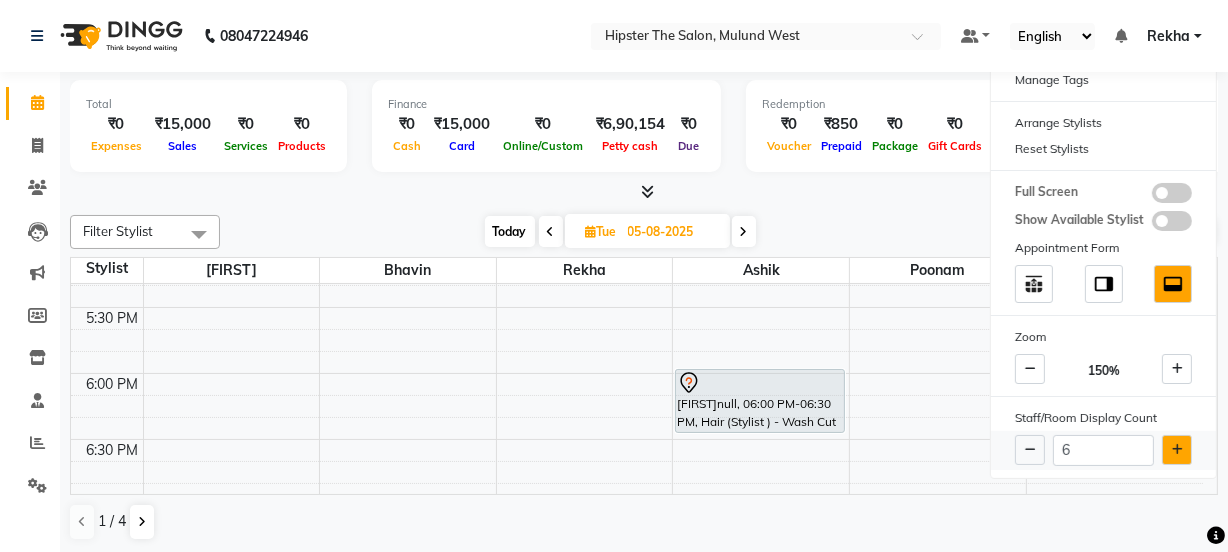 click at bounding box center [1177, 450] 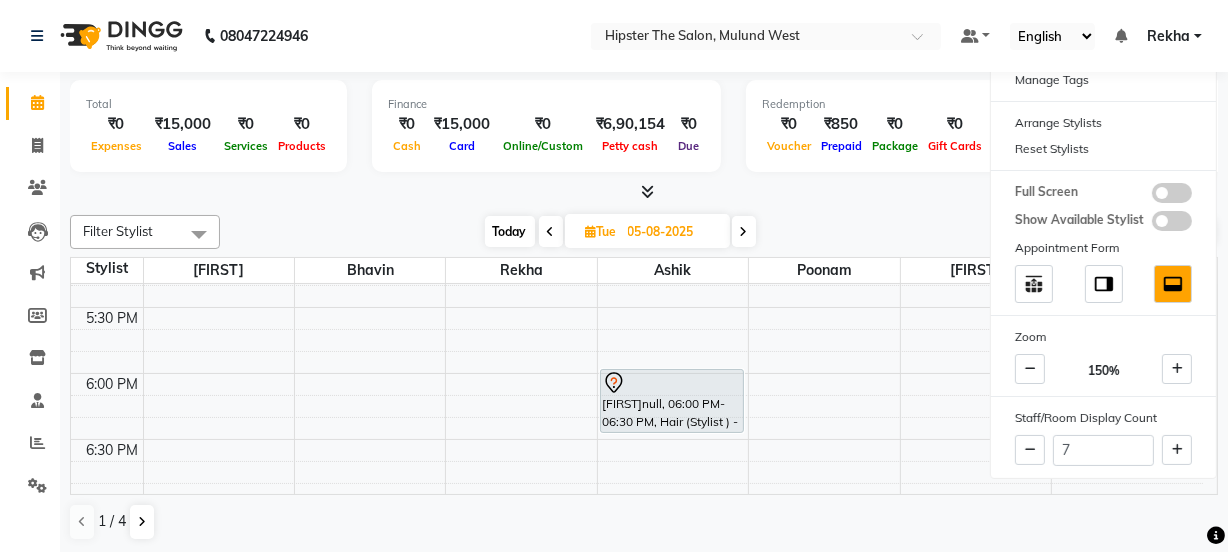 click on "Today  Tue 05-08-2025" at bounding box center [620, 232] 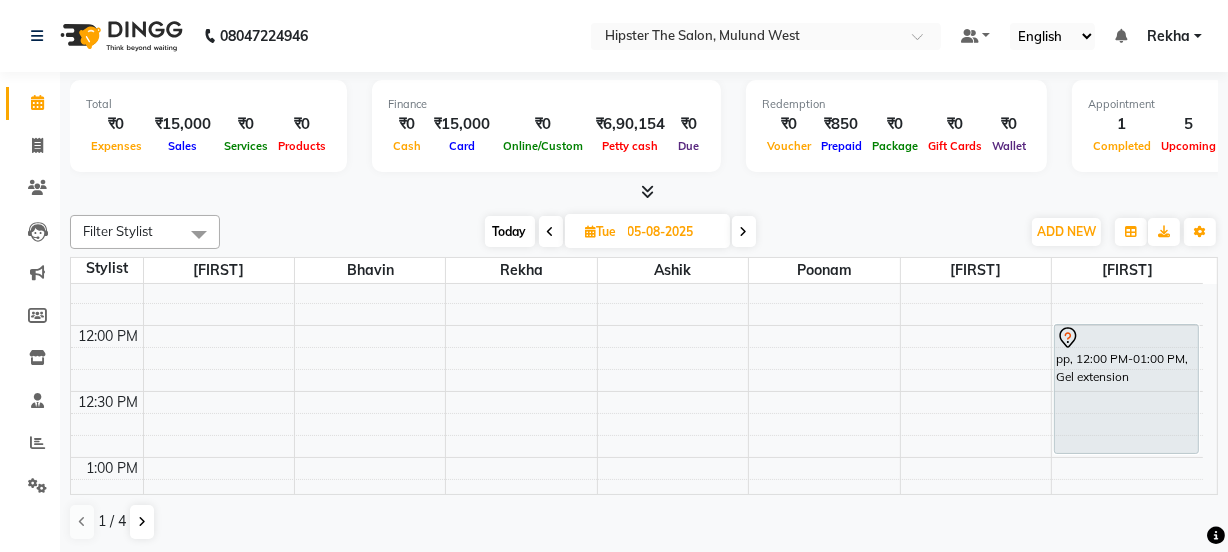 scroll, scrollTop: 502, scrollLeft: 0, axis: vertical 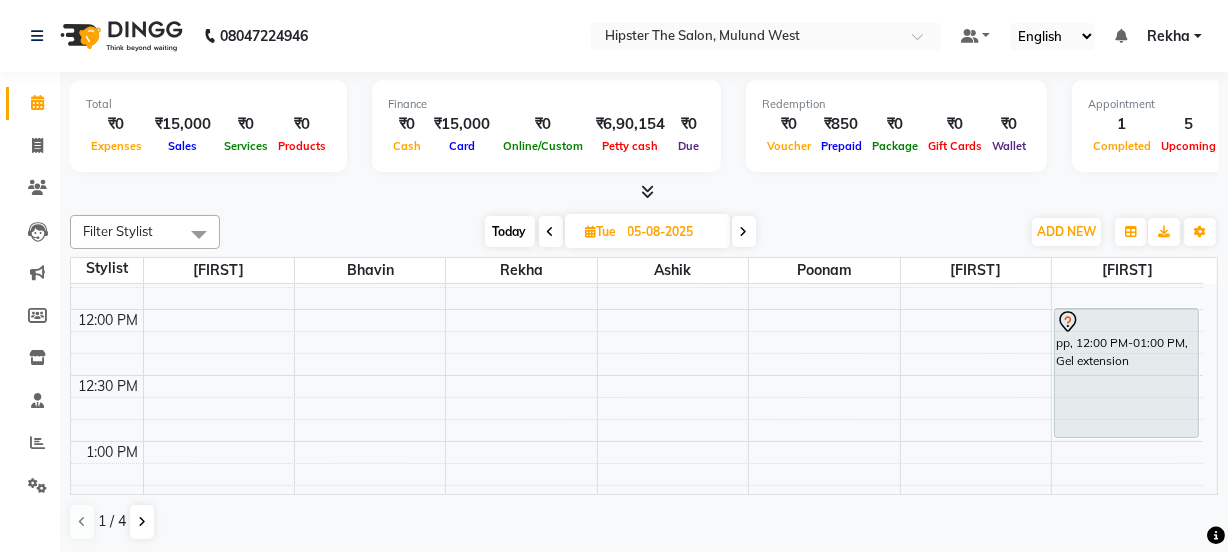 click on "Today  Tue 05-08-2025" at bounding box center [620, 232] 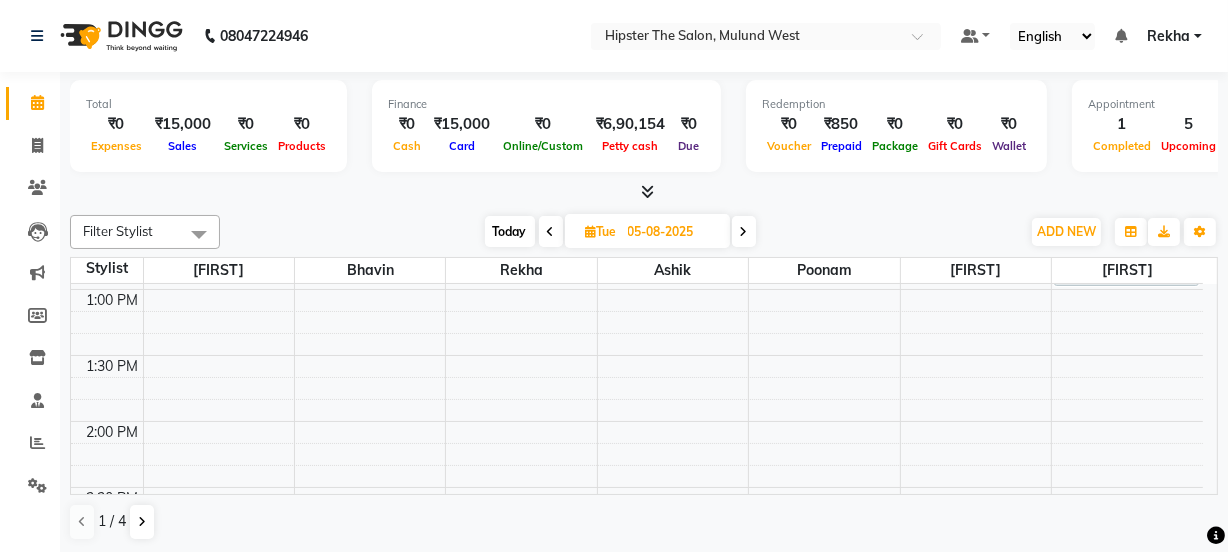 scroll, scrollTop: 660, scrollLeft: 0, axis: vertical 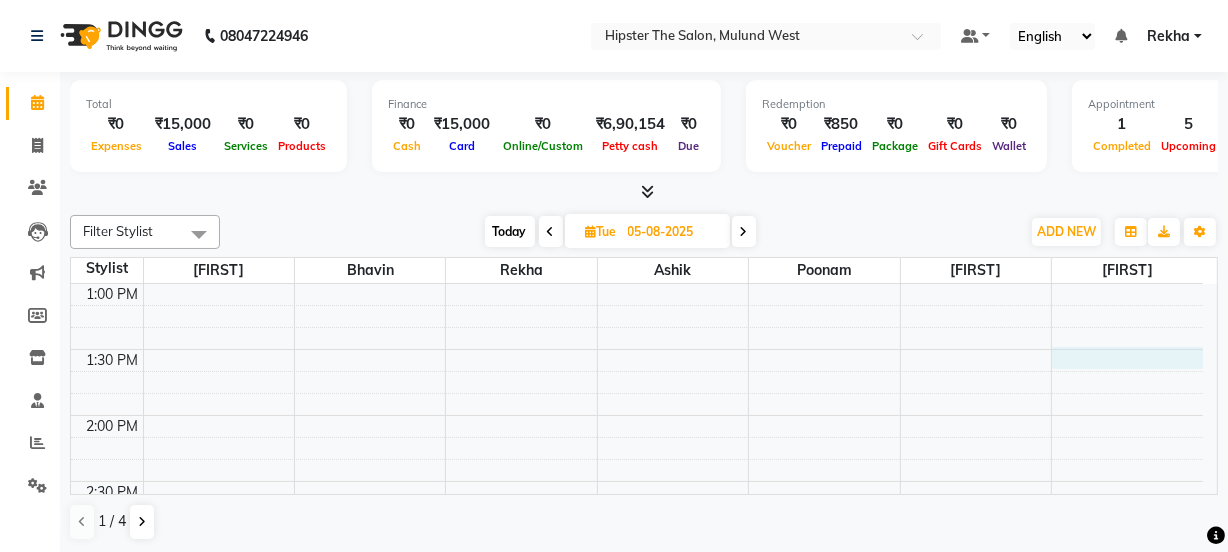click on "8:00 AM 8:30 AM 9:00 AM 9:30 AM 10:00 AM 10:30 AM 11:00 AM 11:30 AM 12:00 PM 12:30 PM 1:00 PM 1:30 PM 2:00 PM 2:30 PM 3:00 PM 3:30 PM 4:00 PM 4:30 PM 5:00 PM 5:30 PM 6:00 PM 6:30 PM 7:00 PM 7:30 PM 8:00 PM 8:30 PM 9:00 PM 9:30 PM 10:00 PM 10:30 PM             [FIRST]null, 06:00 PM-06:30 PM, Hair (Stylist ) - Wash Cut And Styling 1             [FIRST]null, 03:30 PM-04:30 PM, Skin Facials - Skin Treatments             pp, 12:00 PM-01:00 PM, Gel extension" at bounding box center [637, 613] 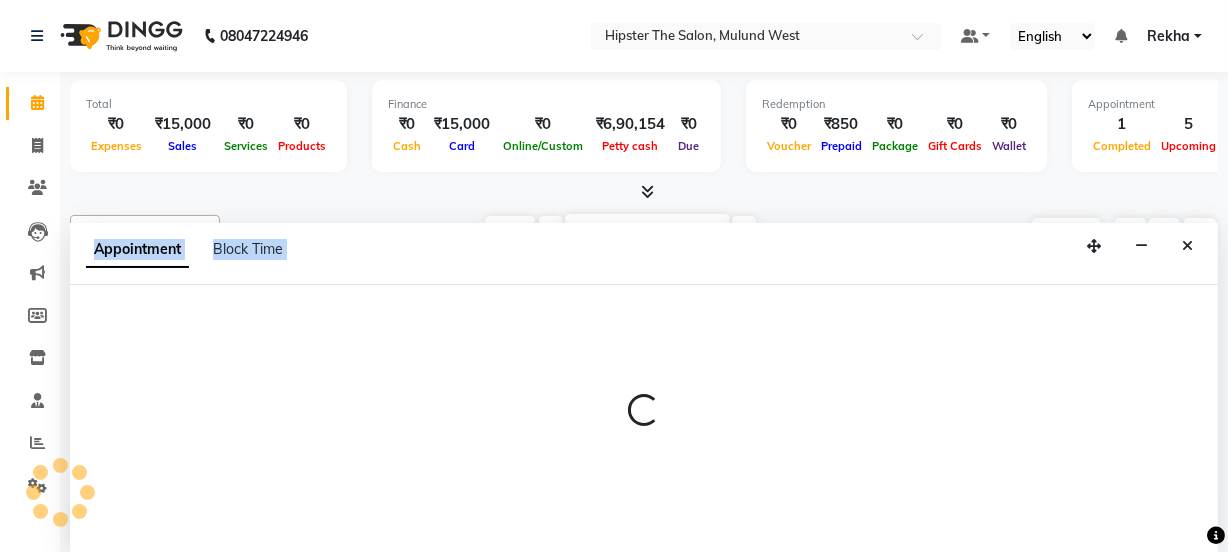 select on "78918" 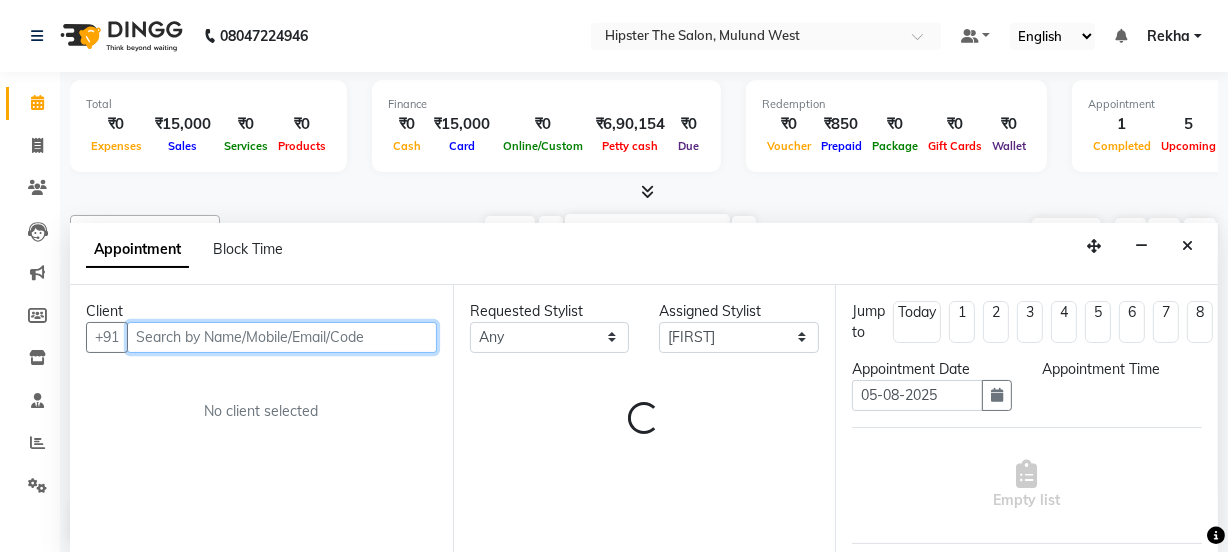 select on "810" 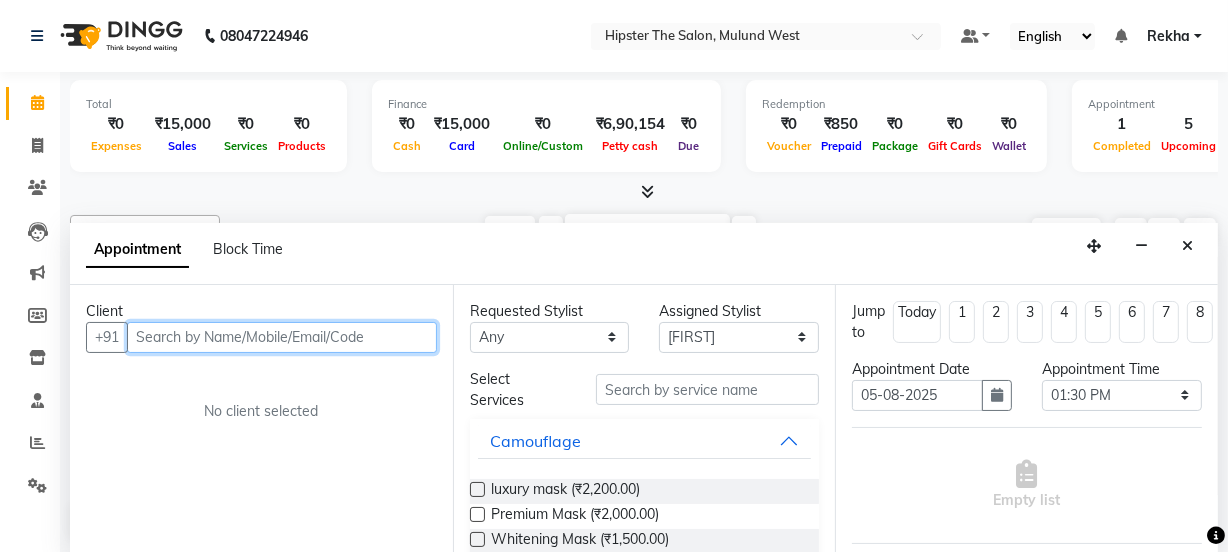 click at bounding box center [282, 337] 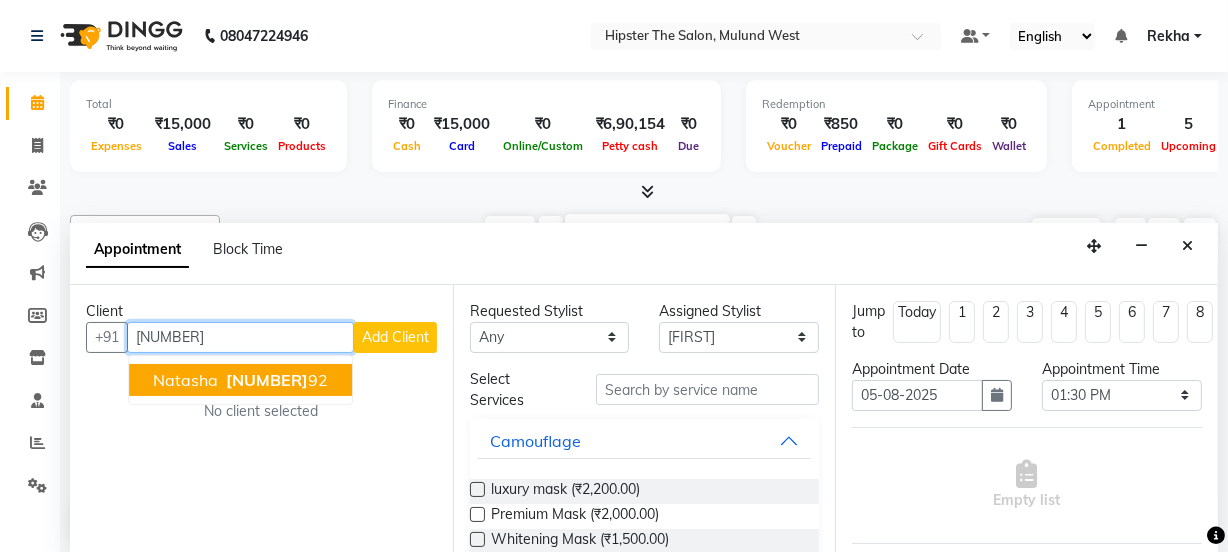 click on "natasha" at bounding box center [185, 380] 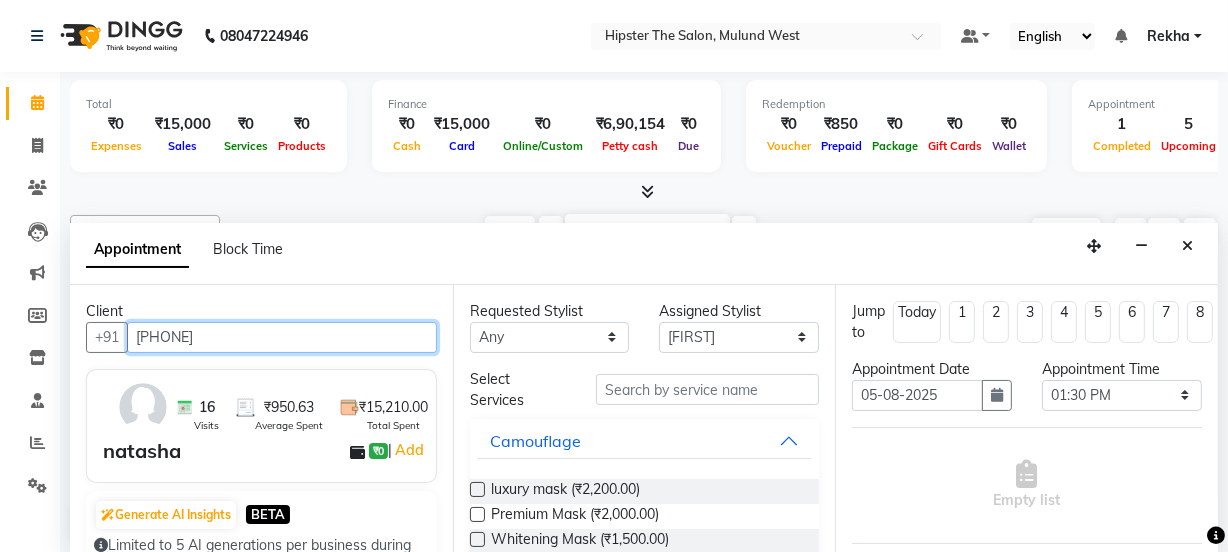 type on "[PHONE]" 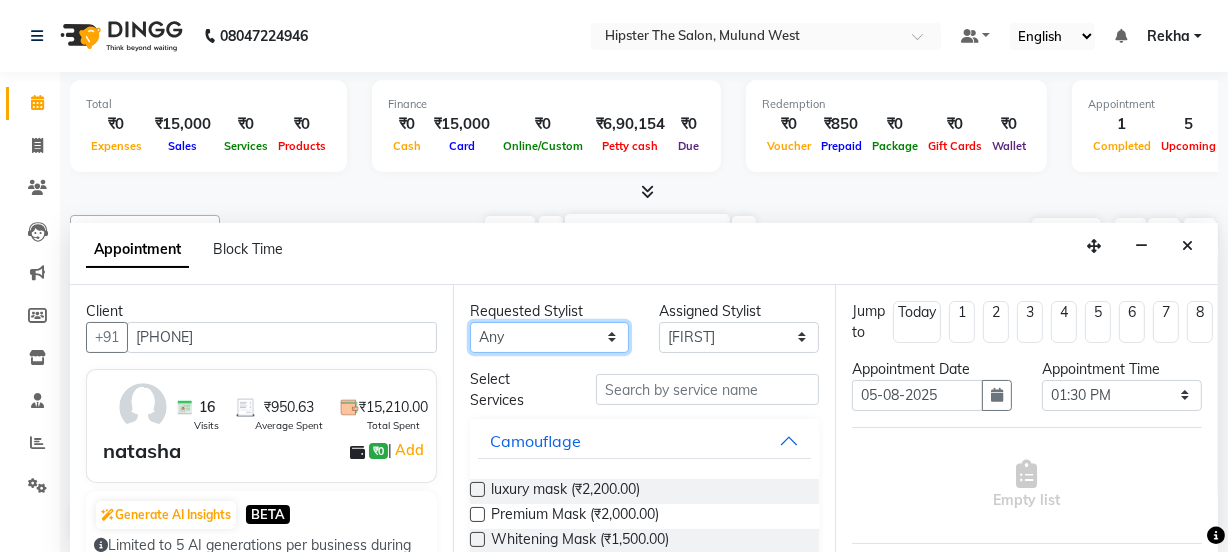 click on "Any Aditya aishu Akansha Altaf Anil Anup Ashik Bhavin Irshad Lucky meeth minaz  Namrata Neelam poonam Raju Rekha Rijvanna saif salman Saneef sweta  Vaibhav vicky" at bounding box center [550, 337] 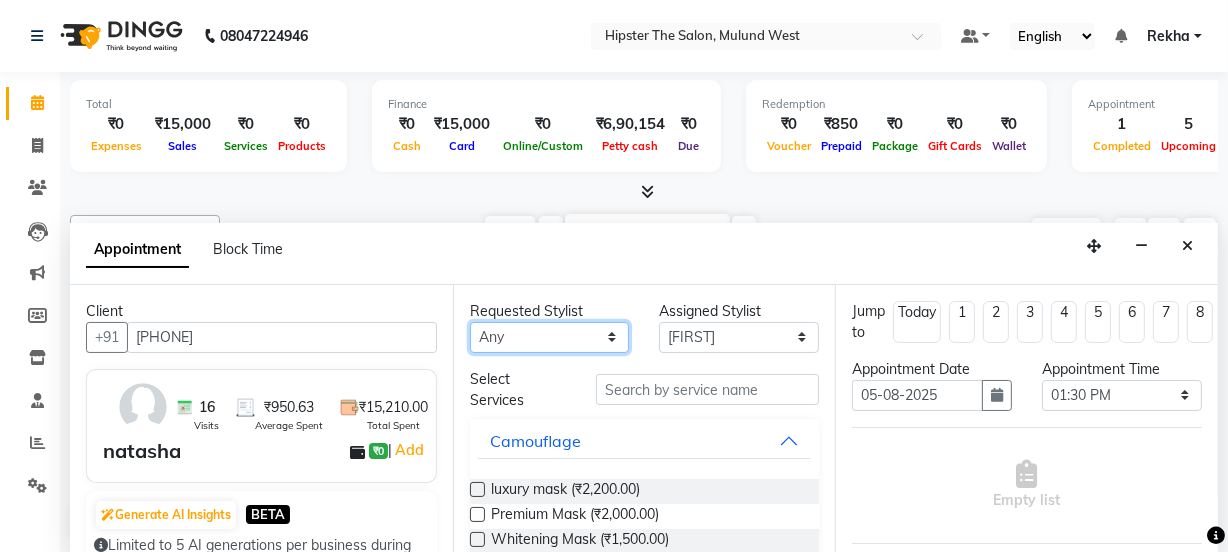 select on "78918" 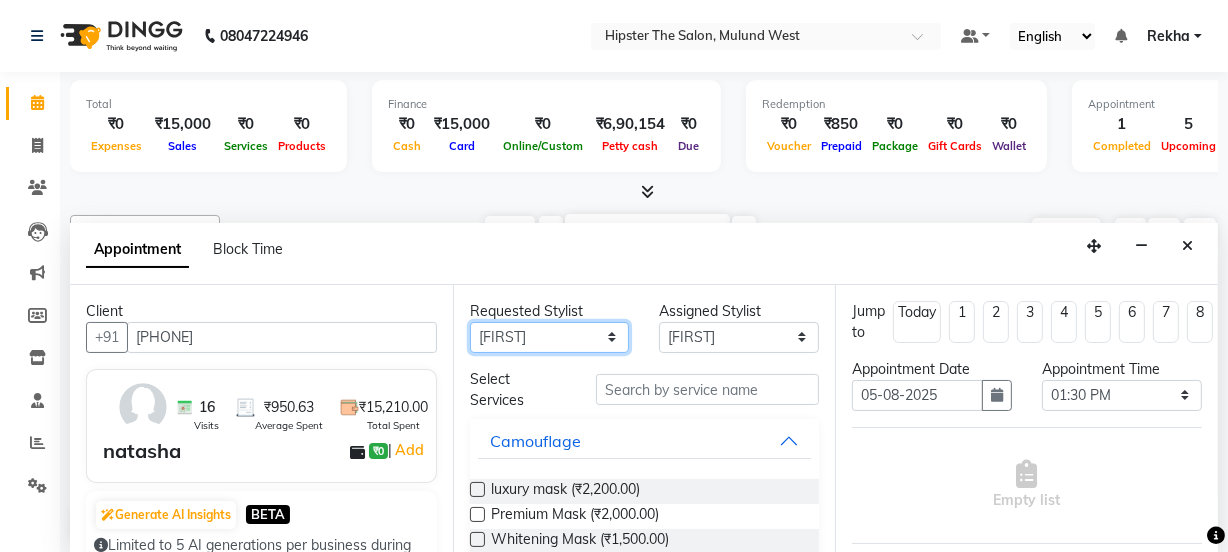 click on "Any Aditya aishu Akansha Altaf Anil Anup Ashik Bhavin Irshad Lucky meeth minaz  Namrata Neelam poonam Raju Rekha Rijvanna saif salman Saneef sweta  Vaibhav vicky" at bounding box center [550, 337] 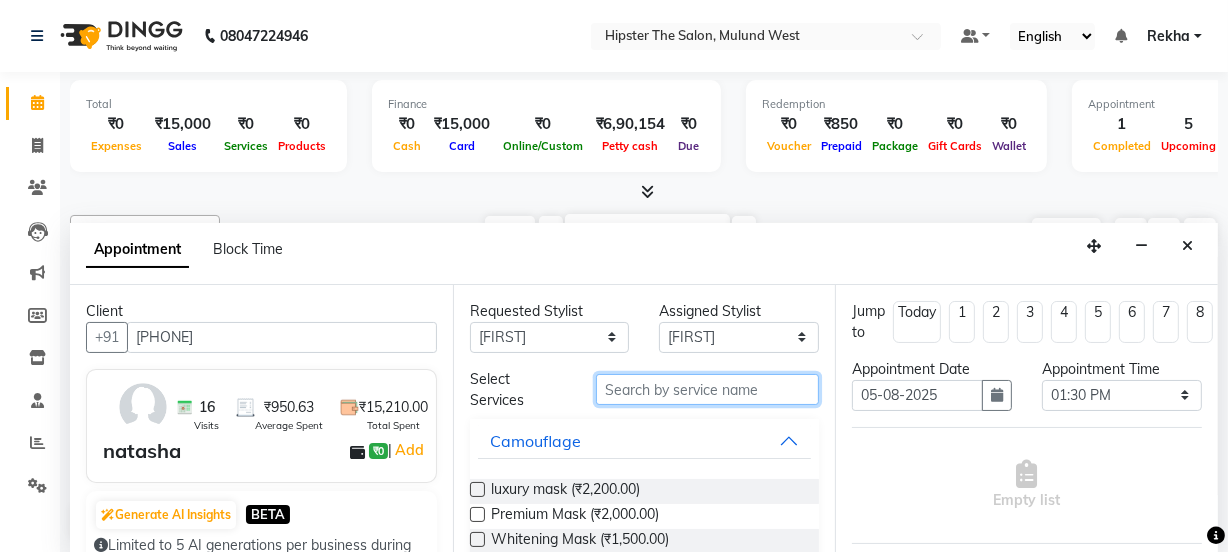 click at bounding box center [707, 389] 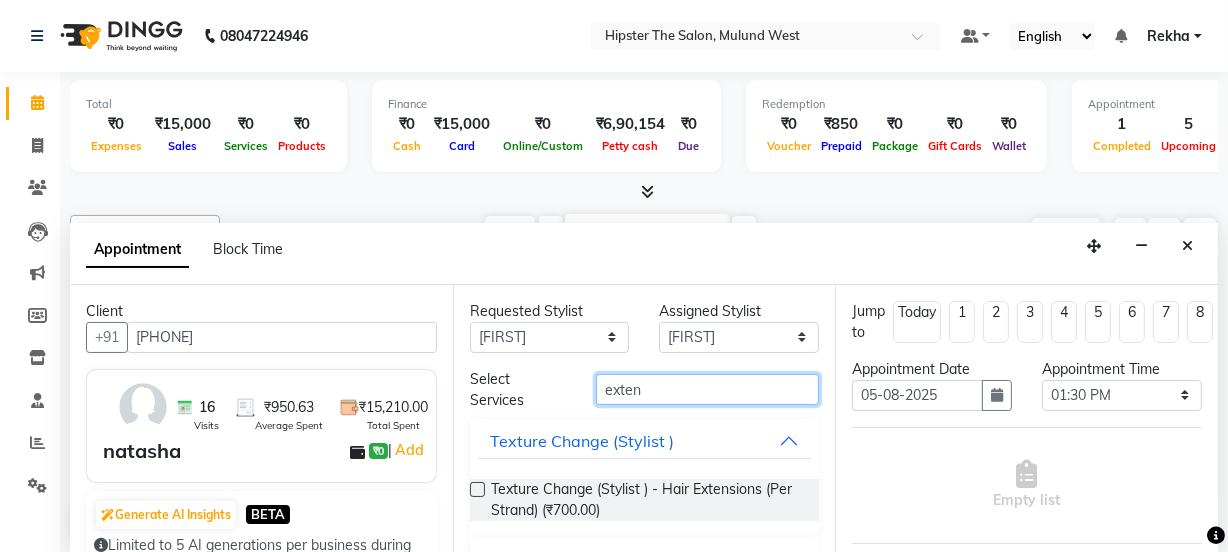 scroll, scrollTop: 42, scrollLeft: 0, axis: vertical 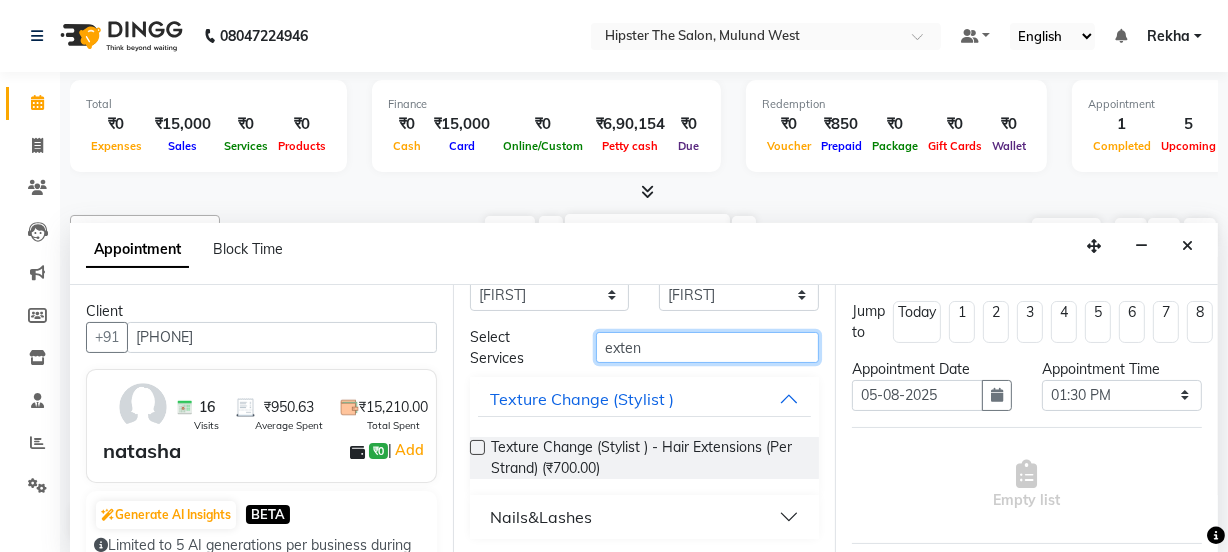type on "exten" 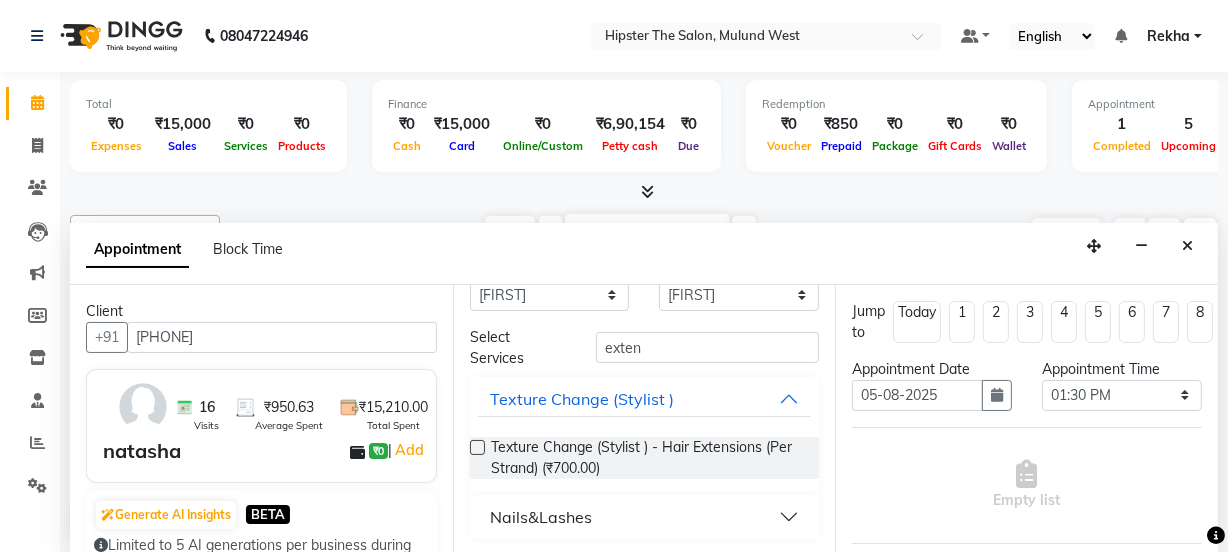 click on "Nails&Lashes" at bounding box center (541, 517) 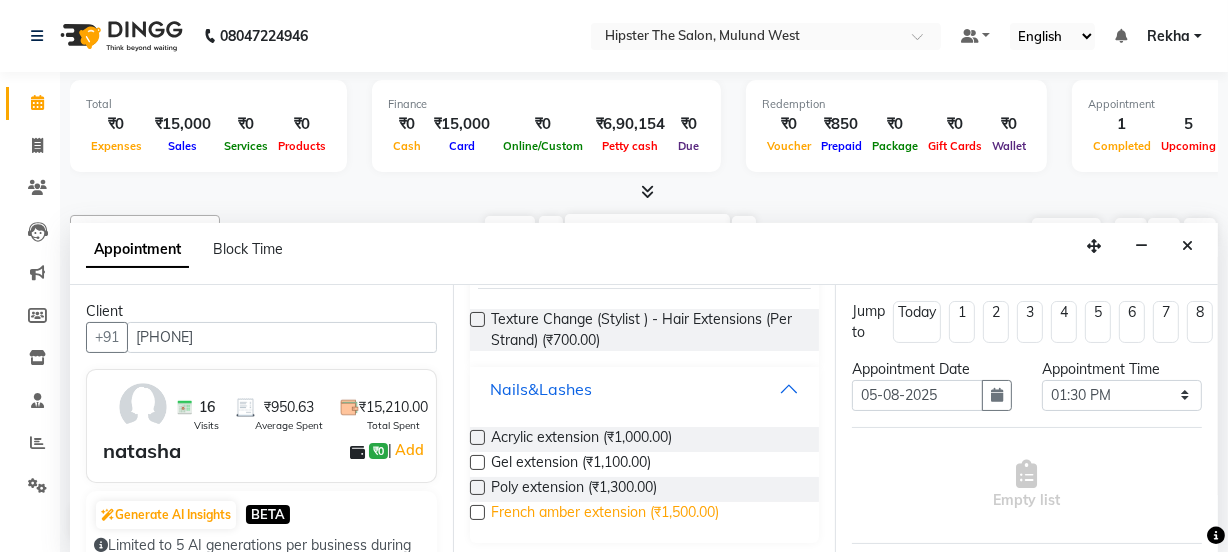scroll, scrollTop: 174, scrollLeft: 0, axis: vertical 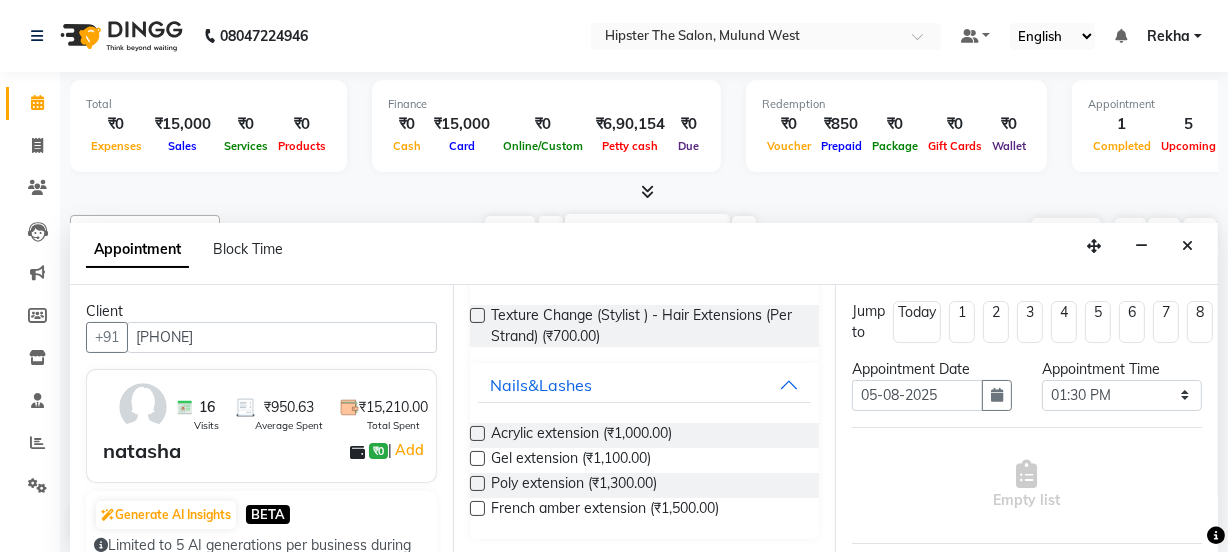 click at bounding box center [477, 433] 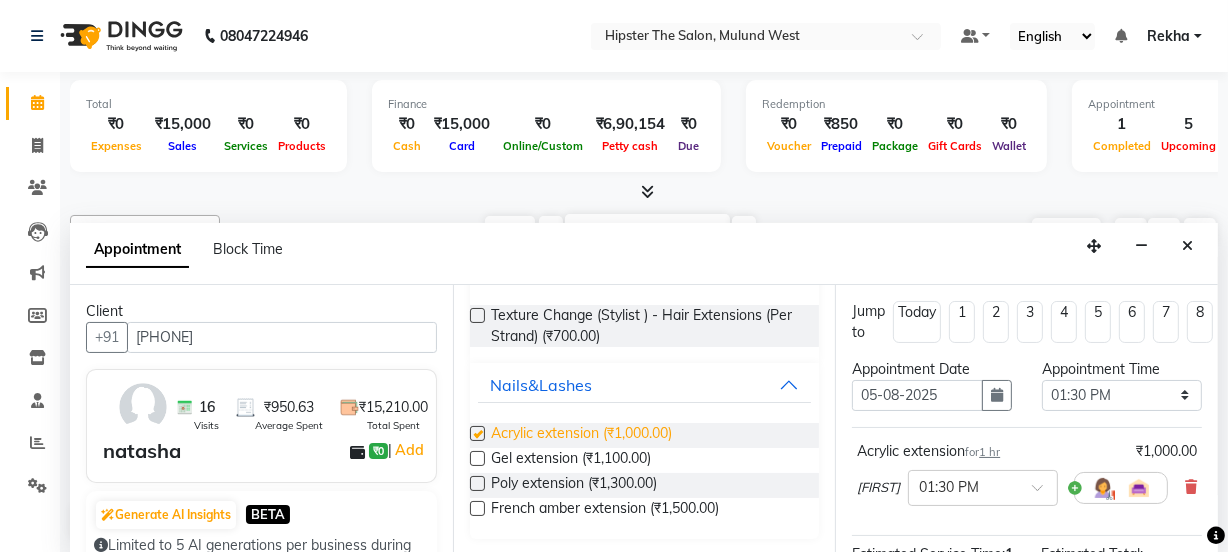 checkbox on "false" 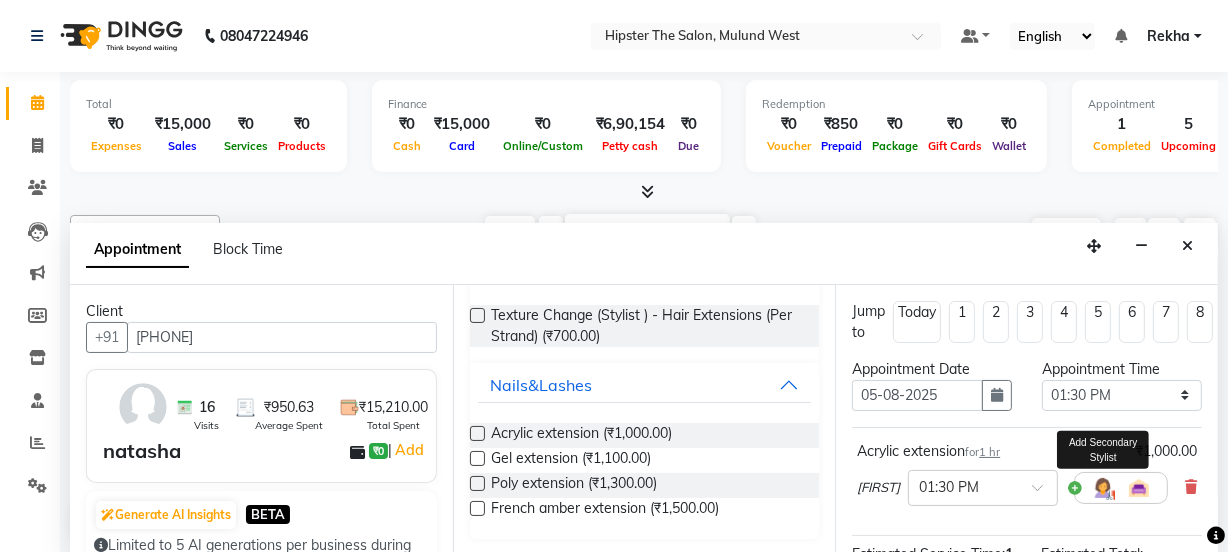 scroll, scrollTop: 308, scrollLeft: 0, axis: vertical 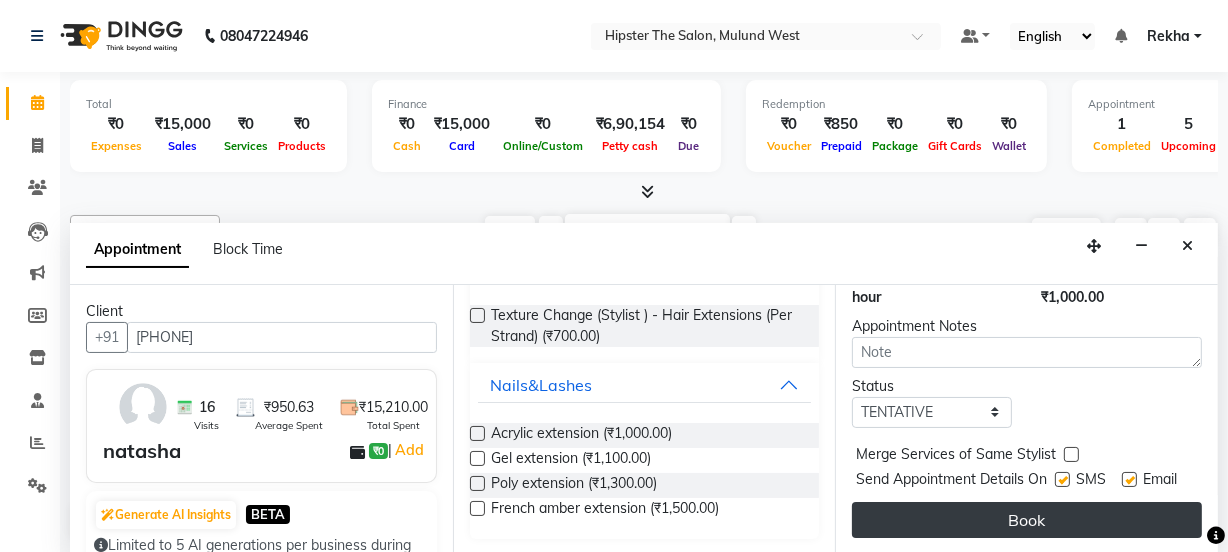 click on "Book" at bounding box center [1027, 520] 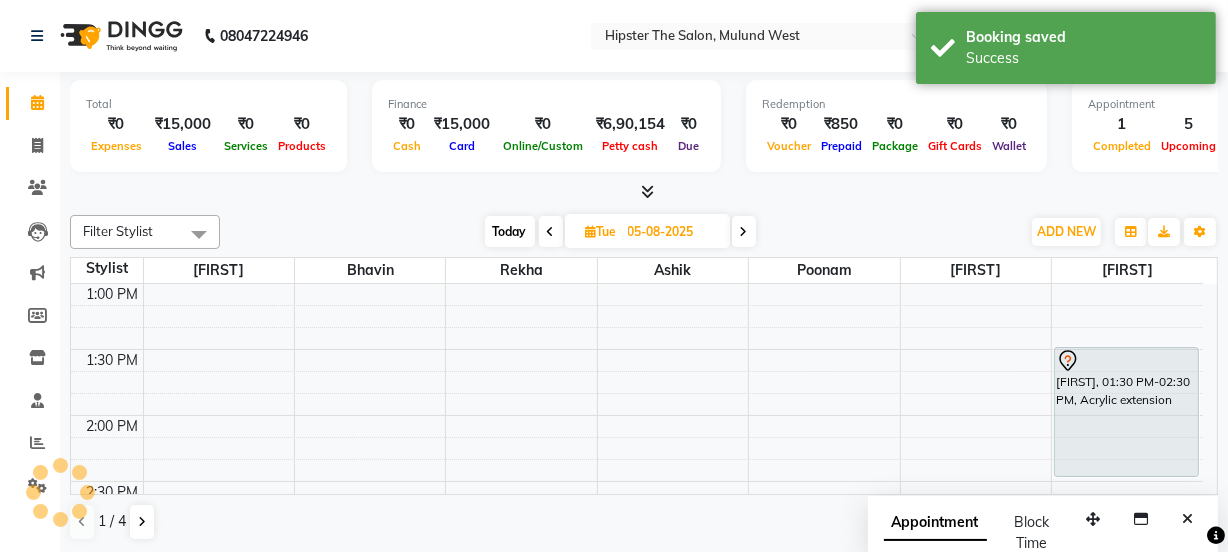 scroll, scrollTop: 0, scrollLeft: 0, axis: both 